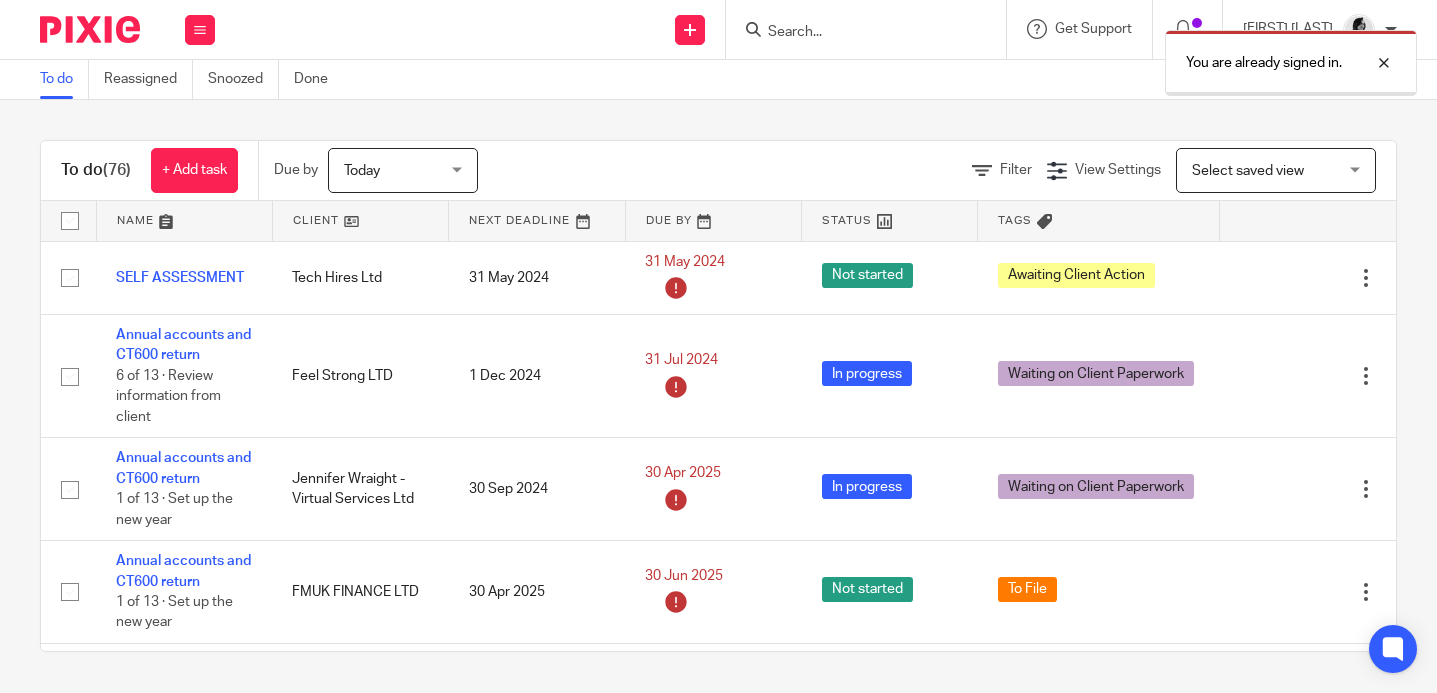 scroll, scrollTop: 0, scrollLeft: 0, axis: both 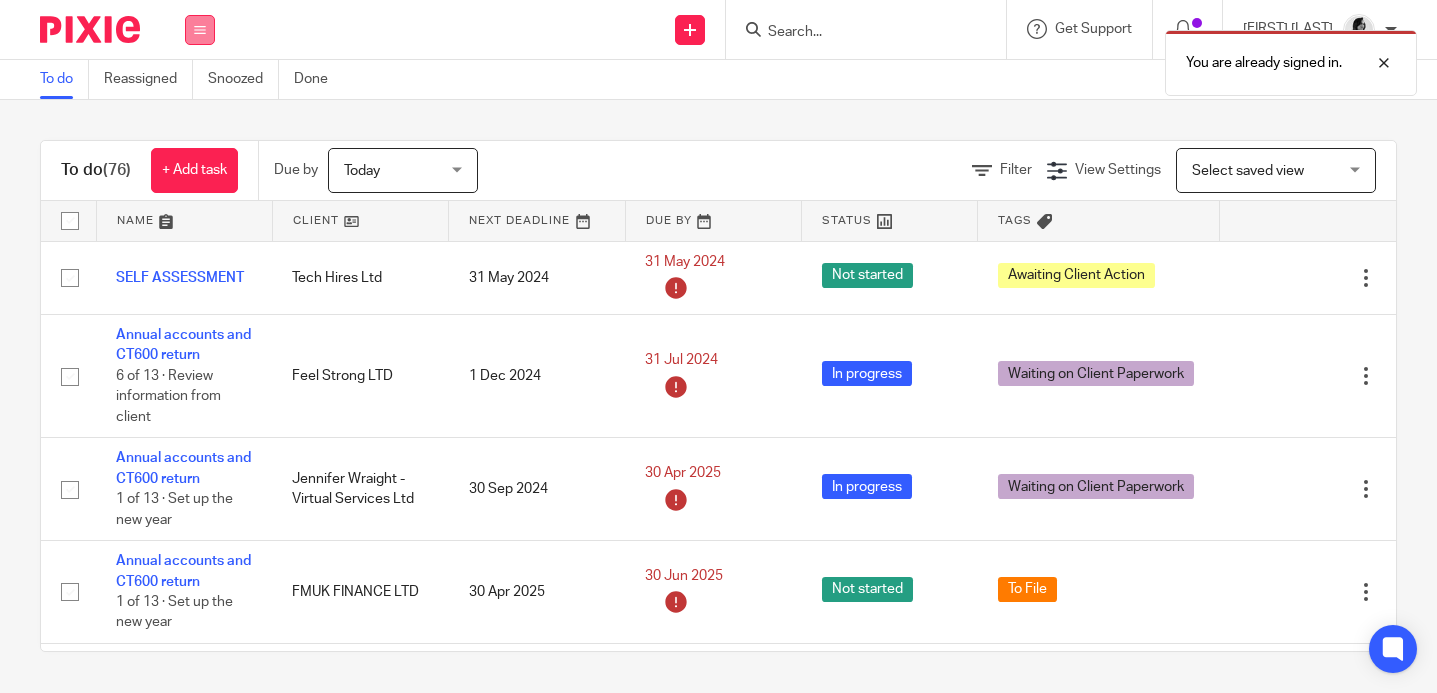 click at bounding box center [200, 30] 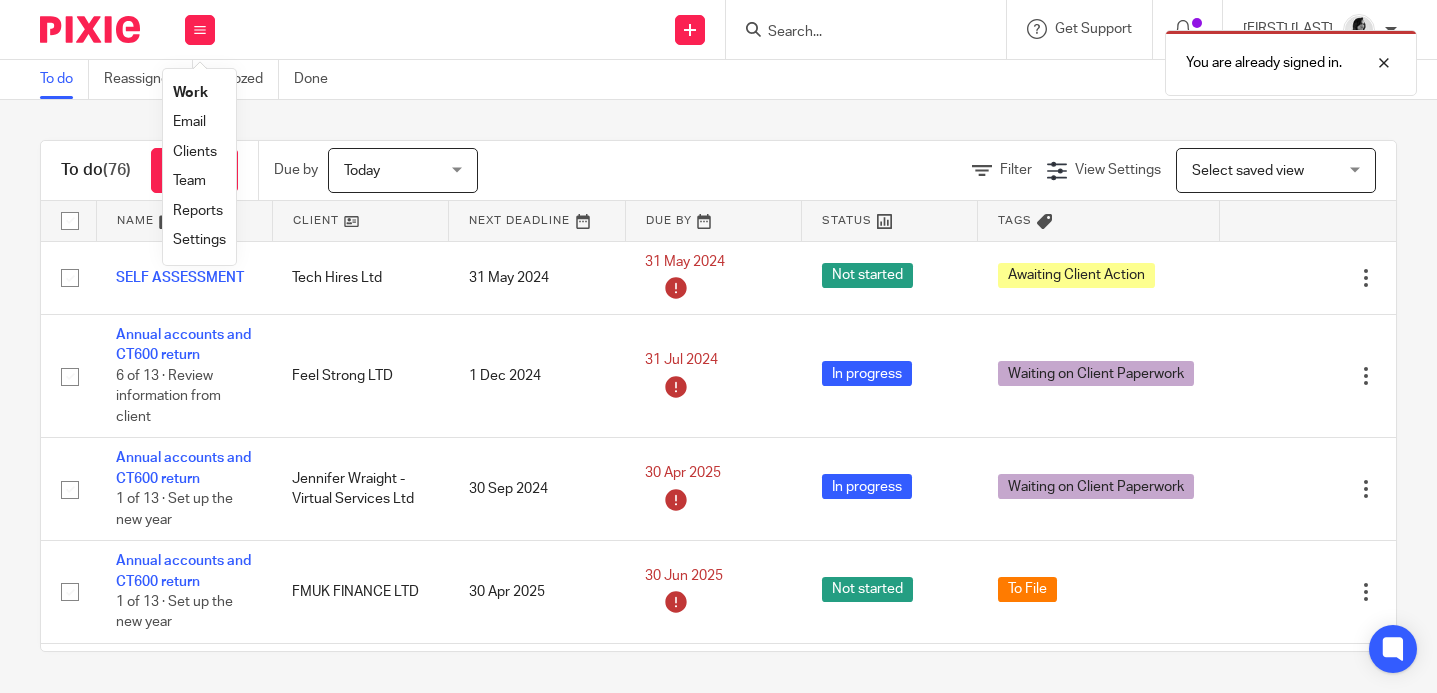 click on "Team" at bounding box center [189, 181] 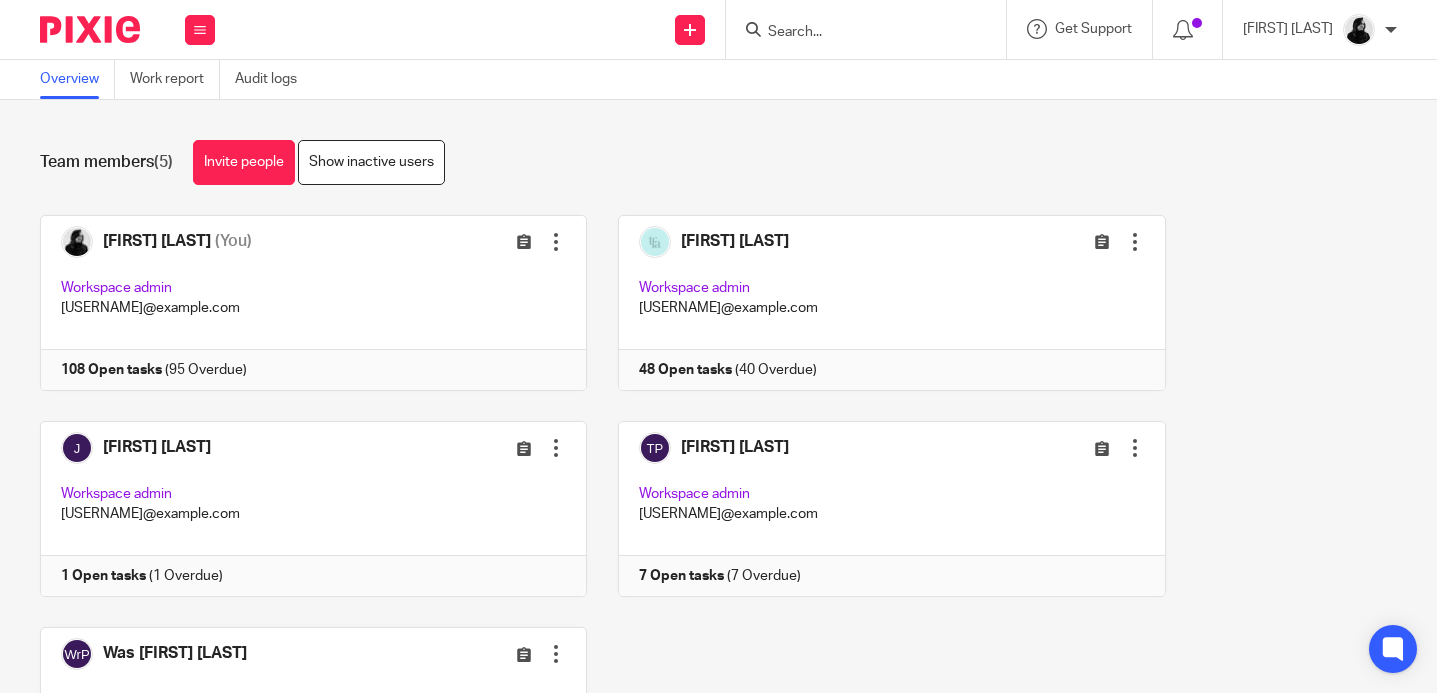 scroll, scrollTop: 0, scrollLeft: 0, axis: both 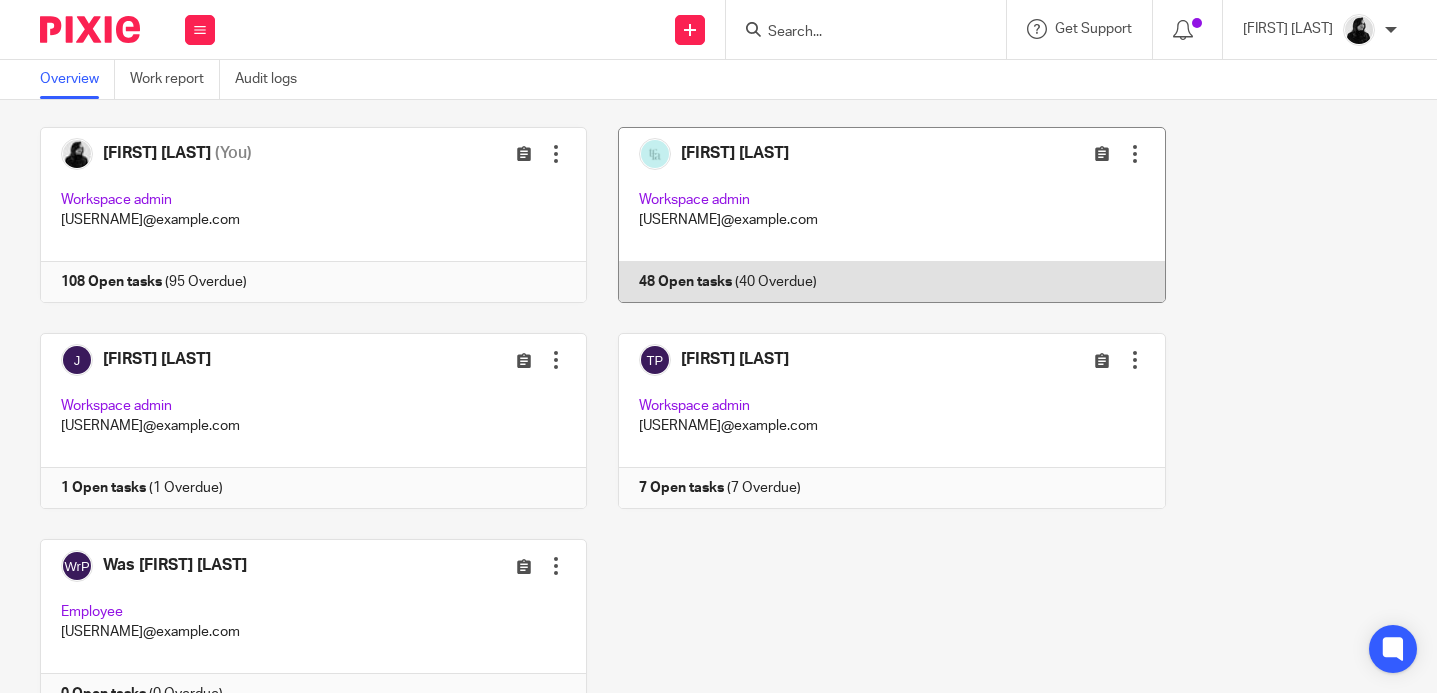 click at bounding box center [876, 215] 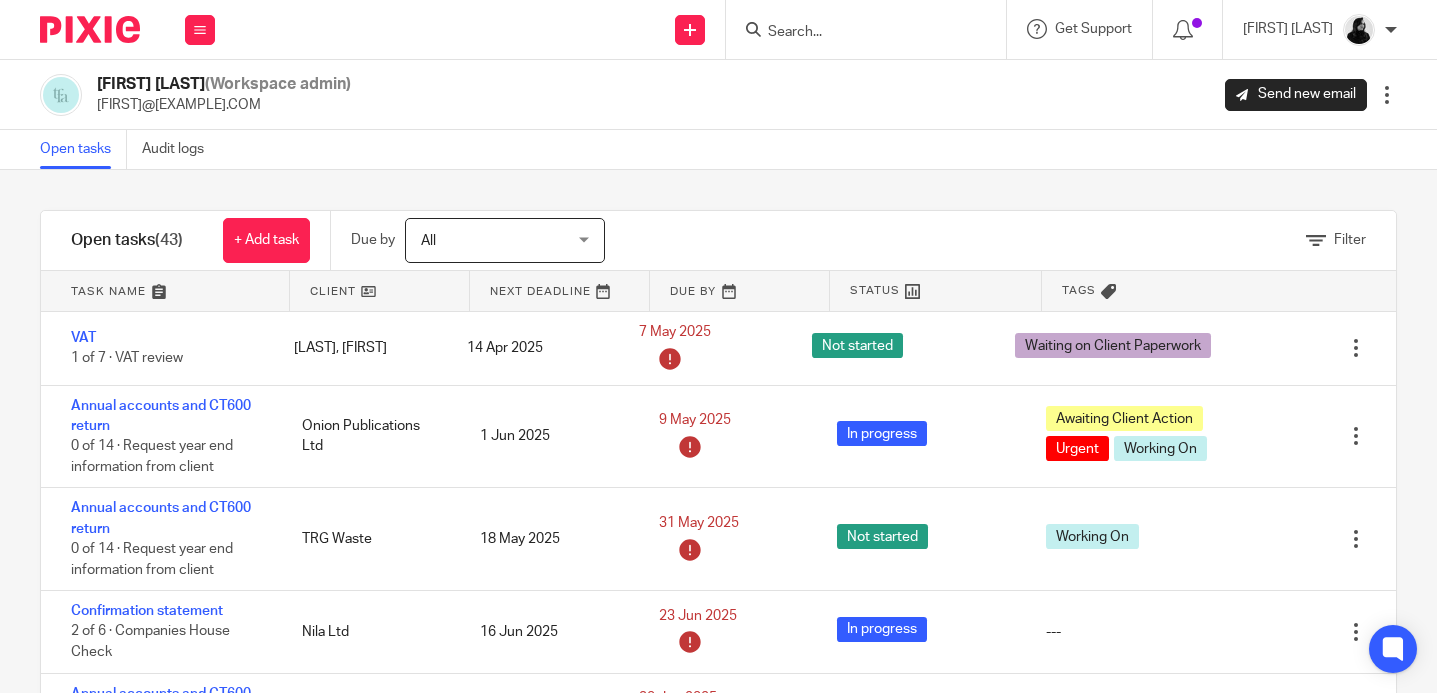 scroll, scrollTop: 0, scrollLeft: 0, axis: both 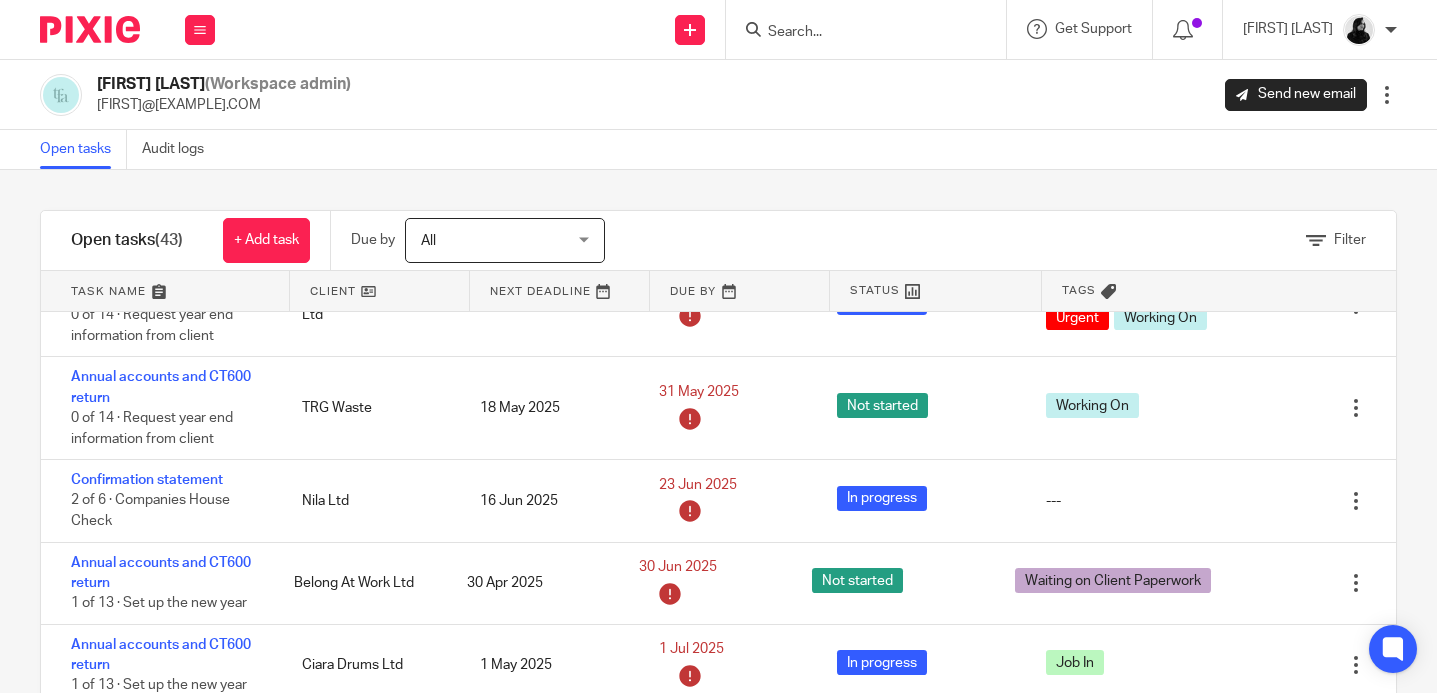 click at bounding box center (165, 291) 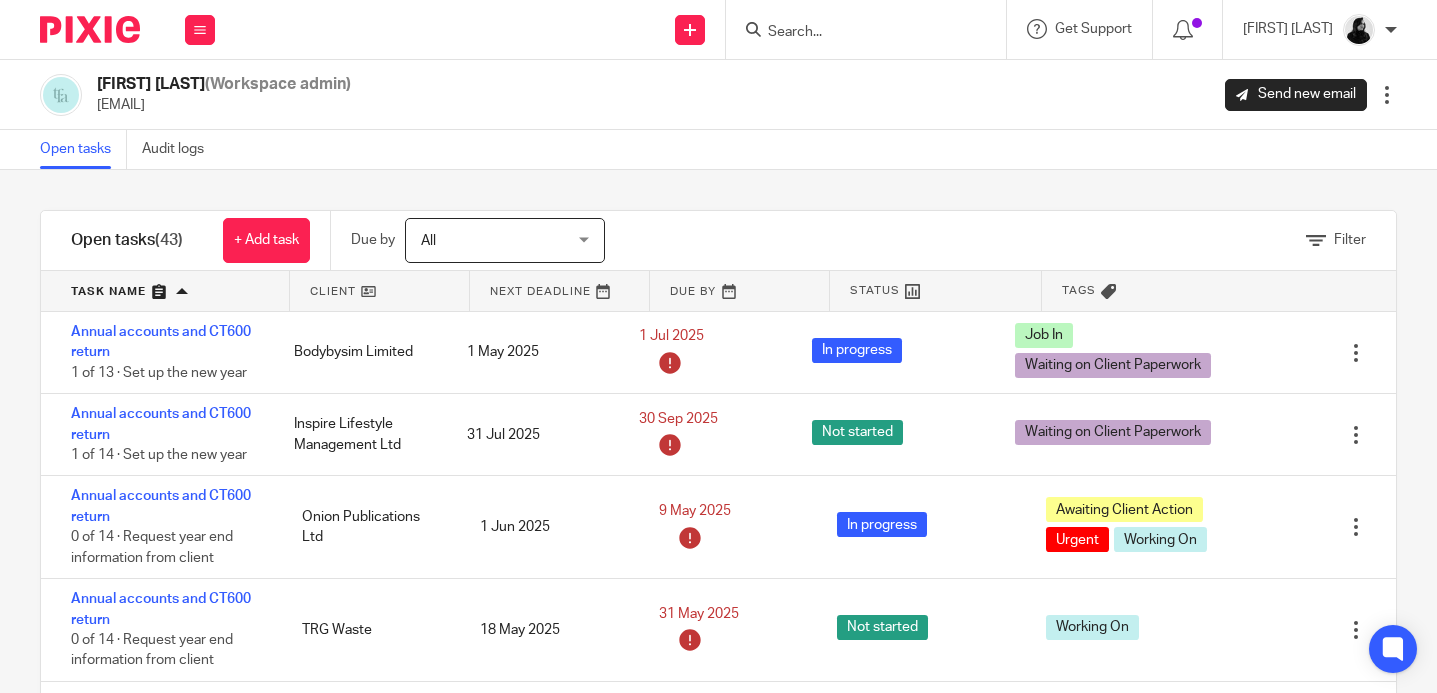 scroll, scrollTop: 0, scrollLeft: 0, axis: both 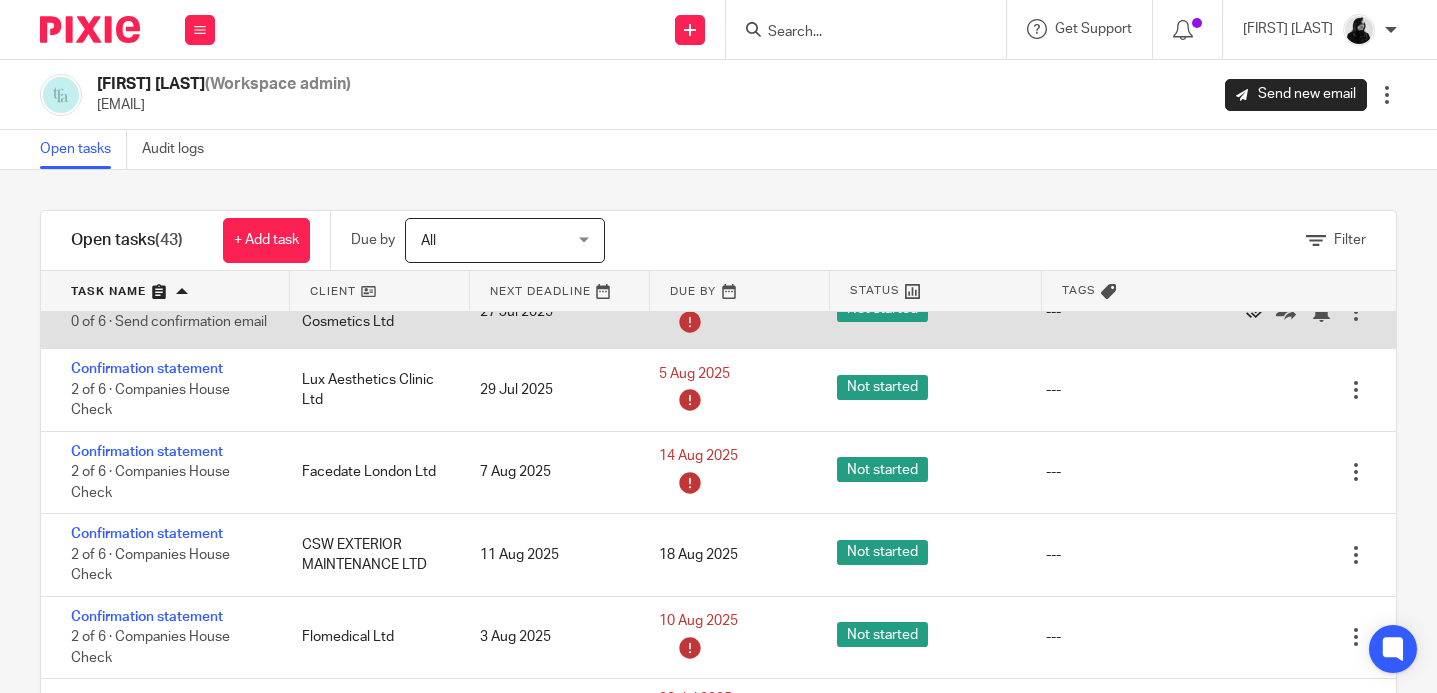 click at bounding box center [1256, 312] 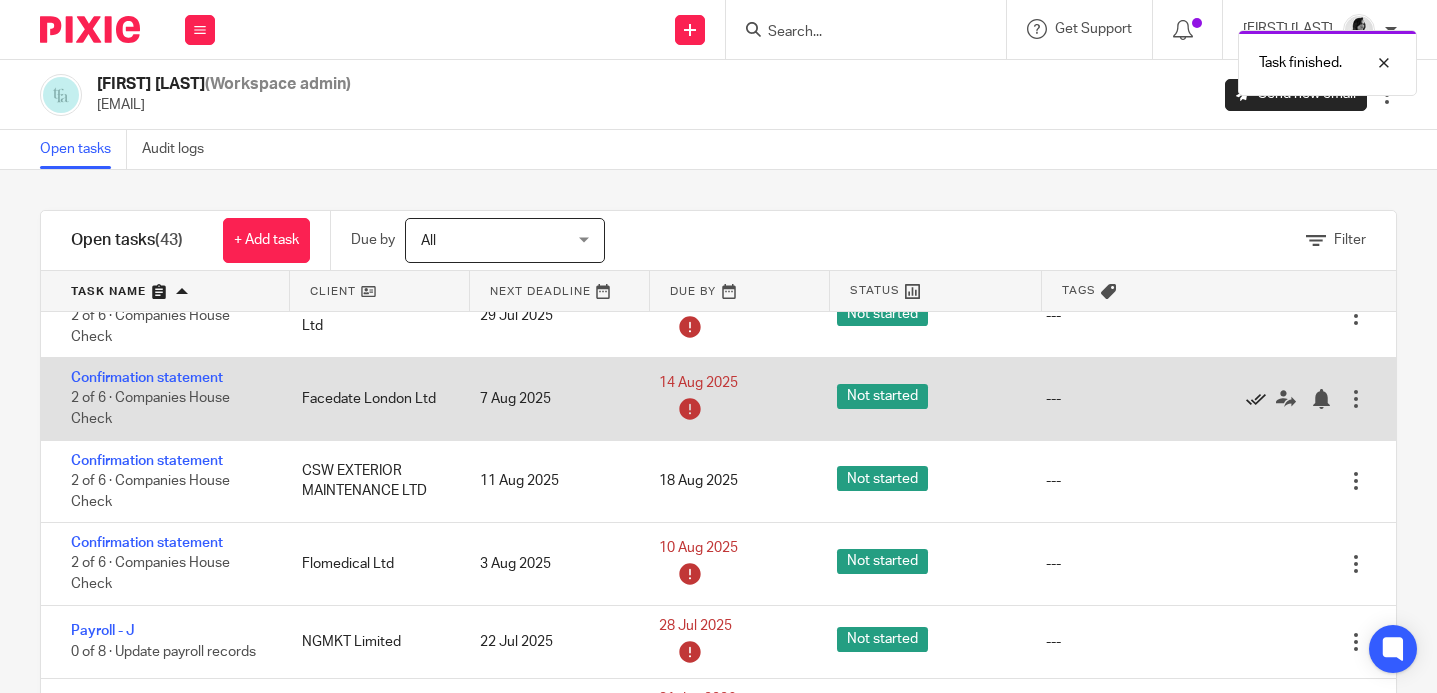 click at bounding box center (1256, 399) 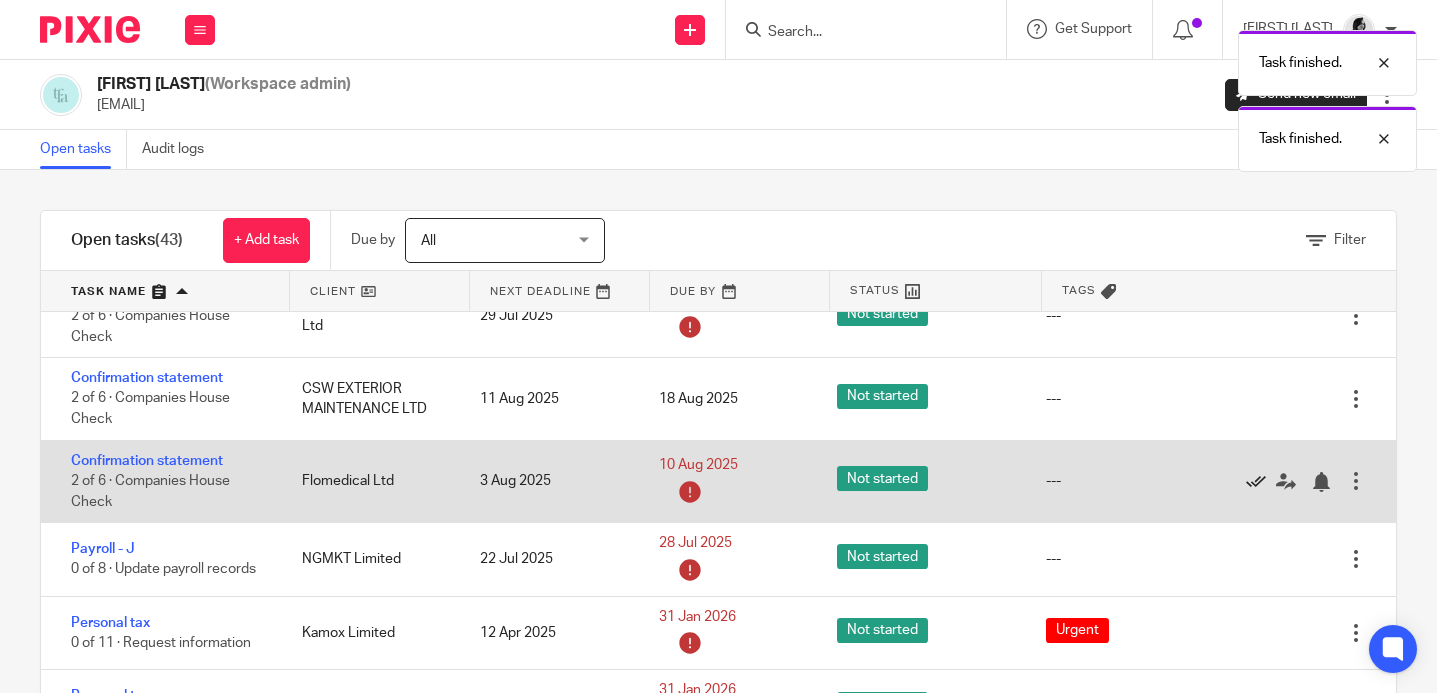 click at bounding box center [1256, 482] 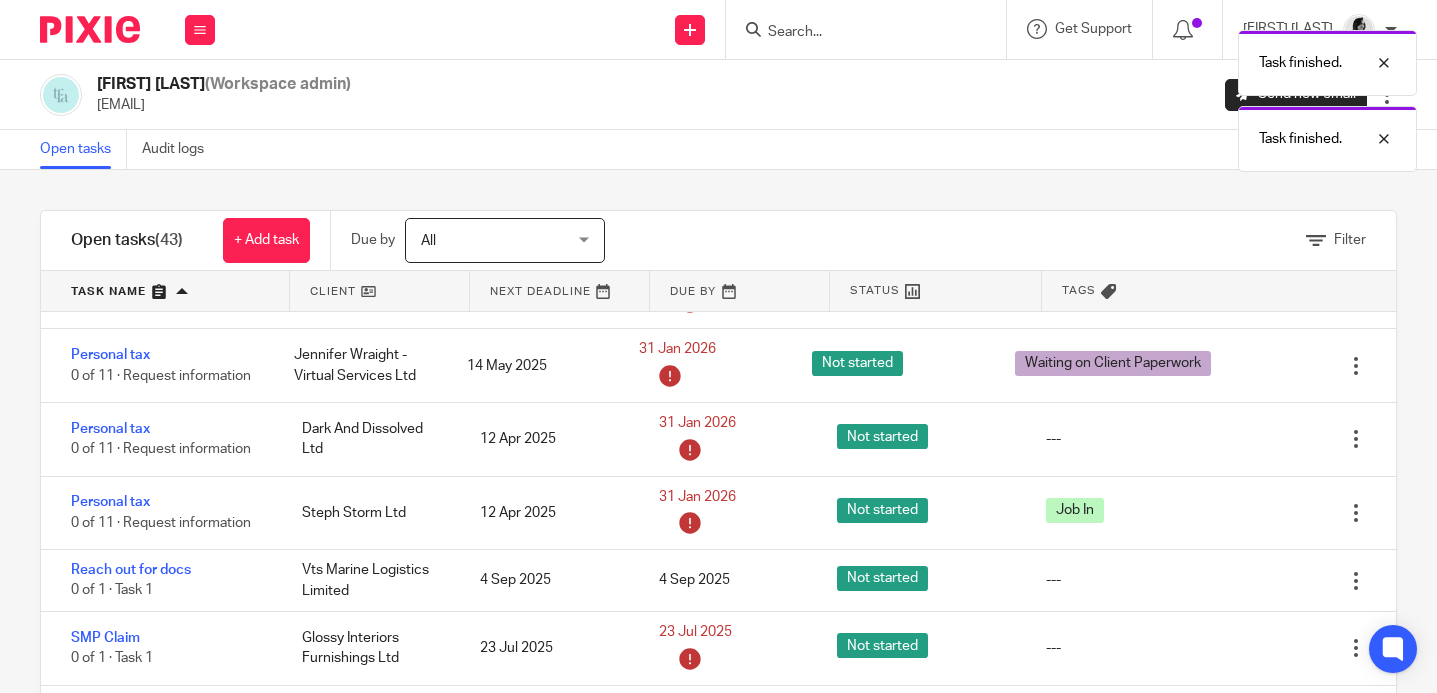 scroll, scrollTop: 2746, scrollLeft: 0, axis: vertical 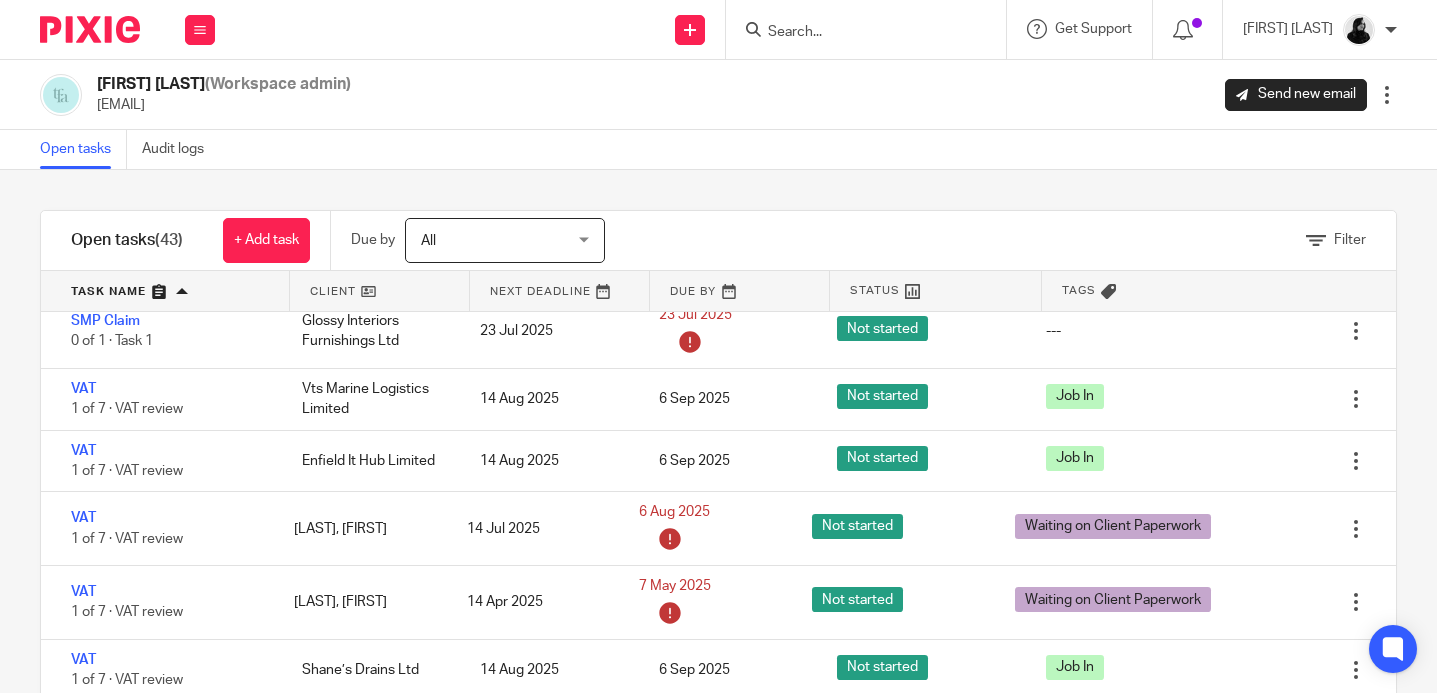 click at bounding box center [866, 29] 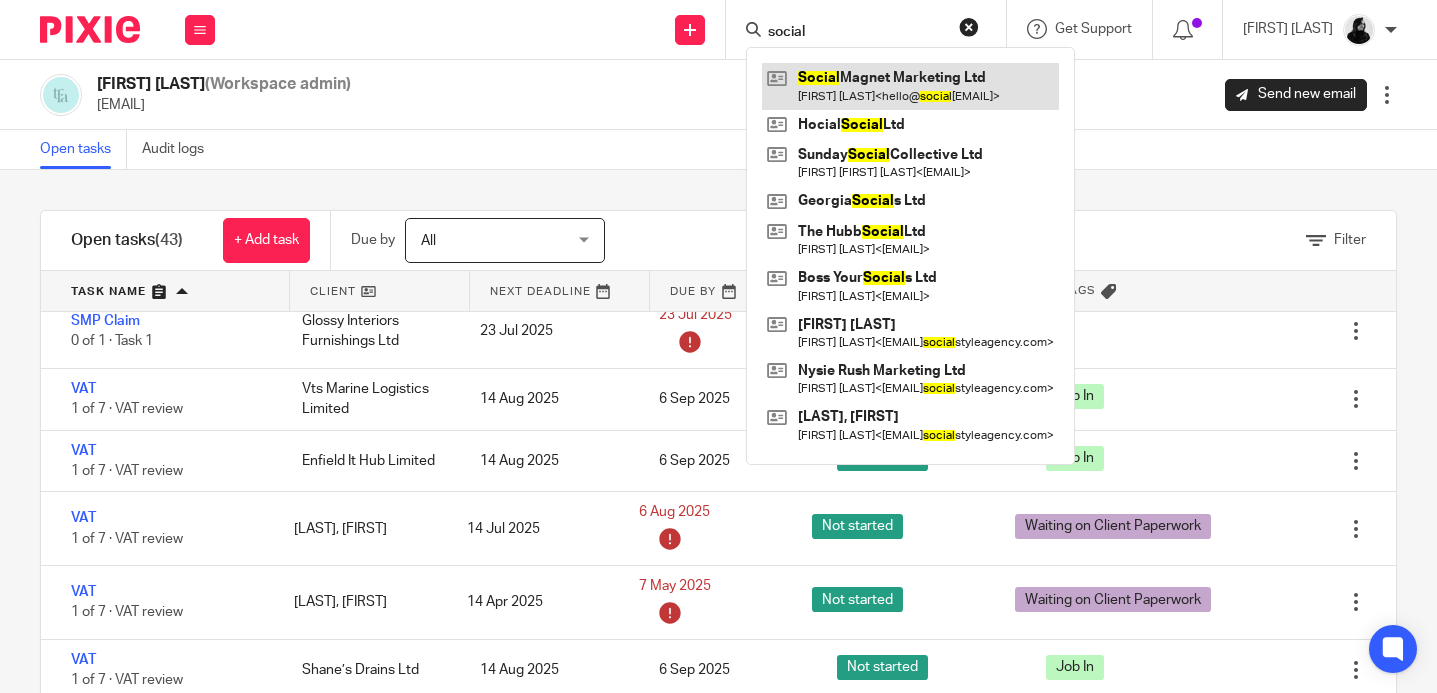 type on "social" 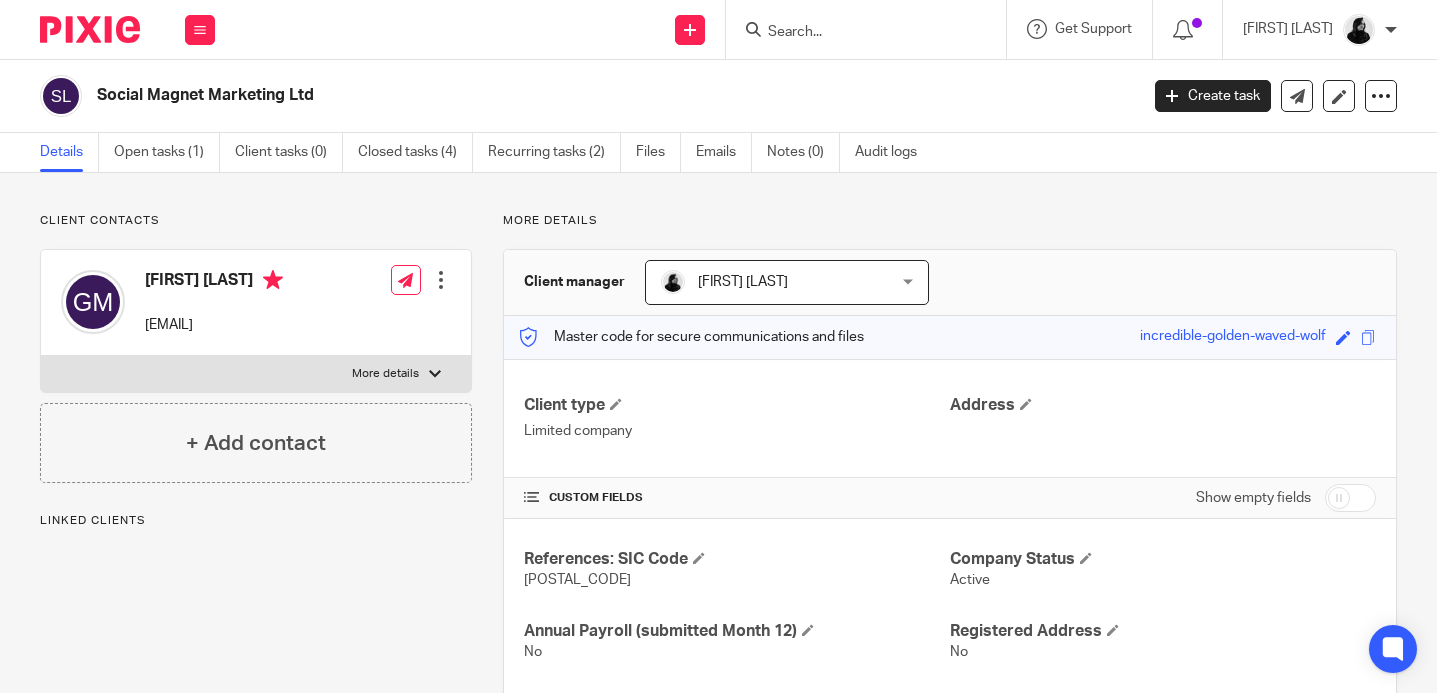 scroll, scrollTop: 0, scrollLeft: 0, axis: both 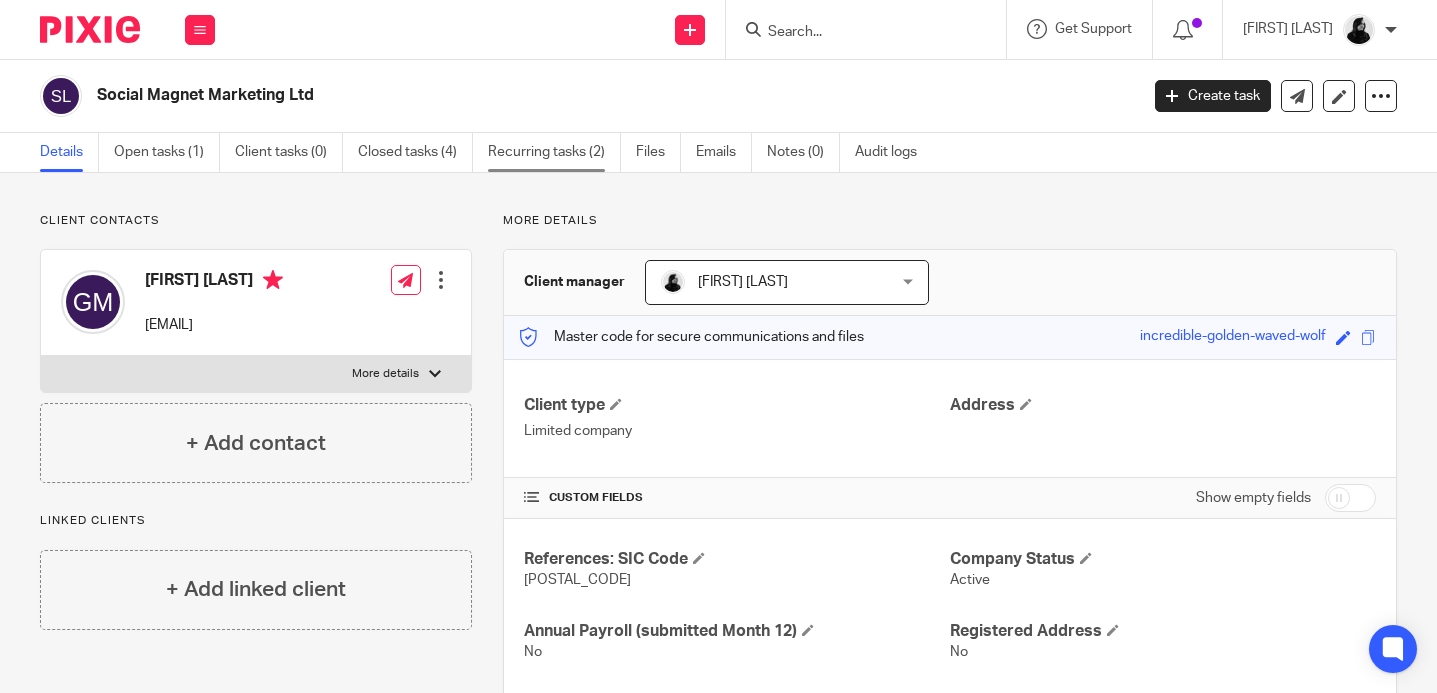 click on "Recurring tasks (2)" at bounding box center [554, 152] 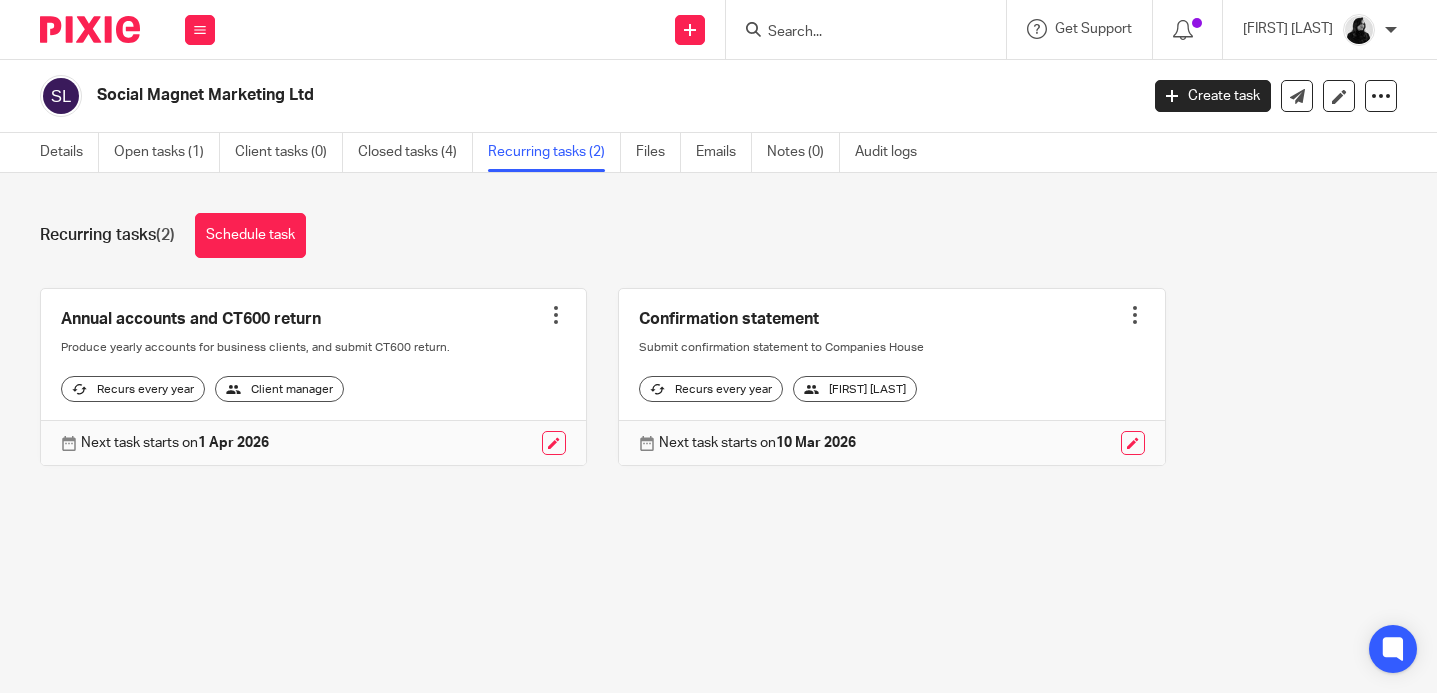 scroll, scrollTop: 0, scrollLeft: 0, axis: both 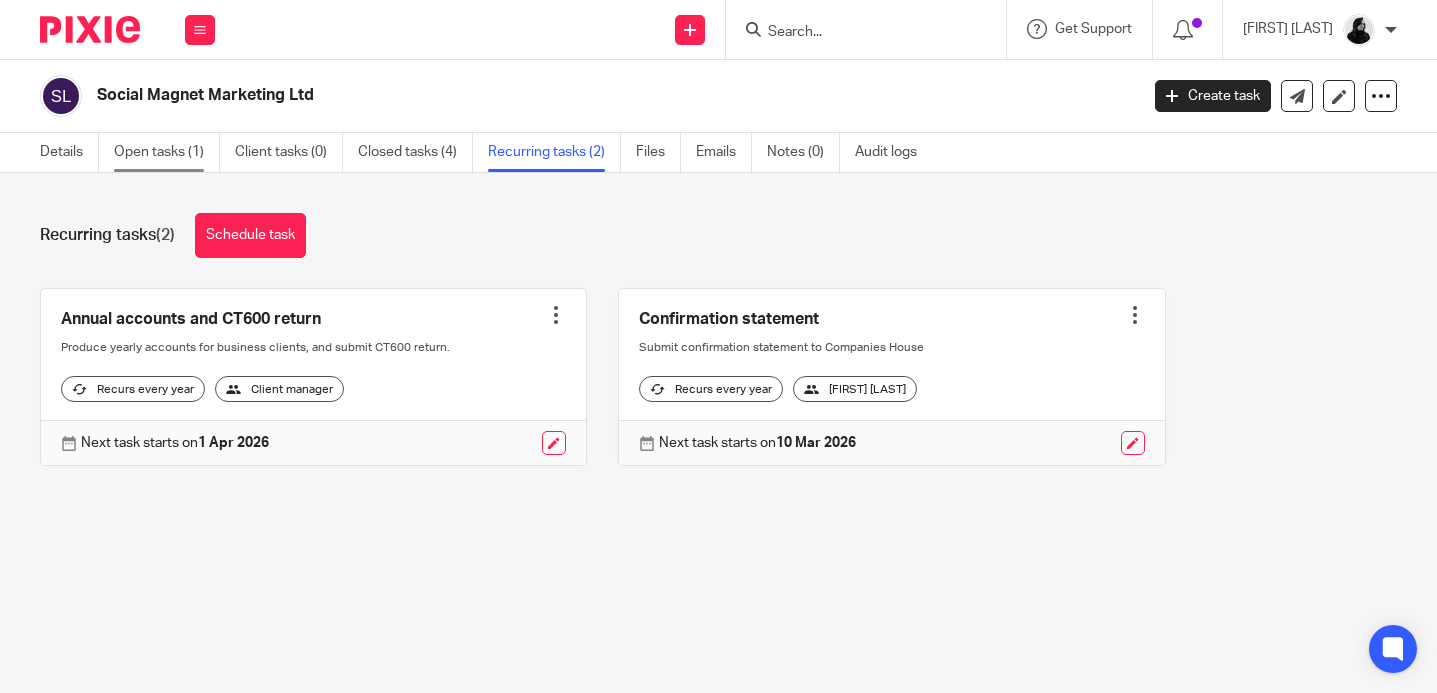 click on "Open tasks (1)" at bounding box center [167, 152] 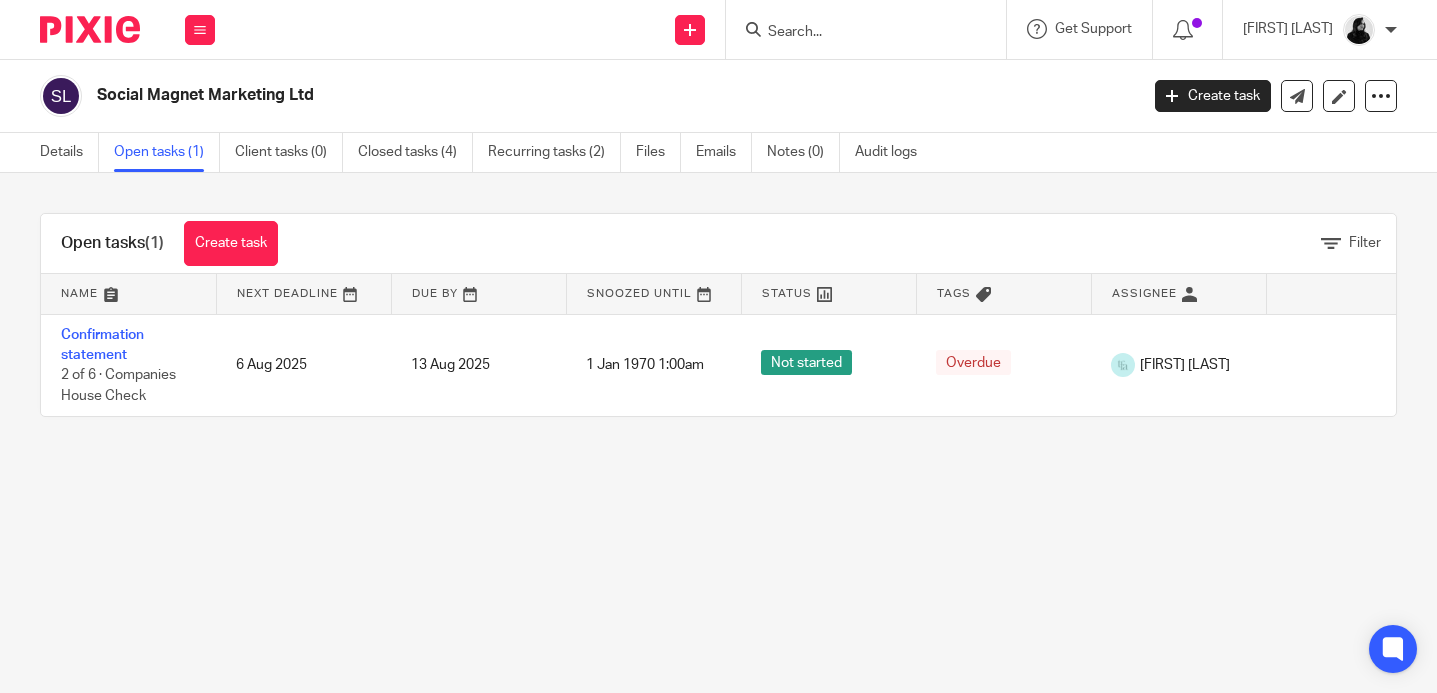 scroll, scrollTop: 0, scrollLeft: 0, axis: both 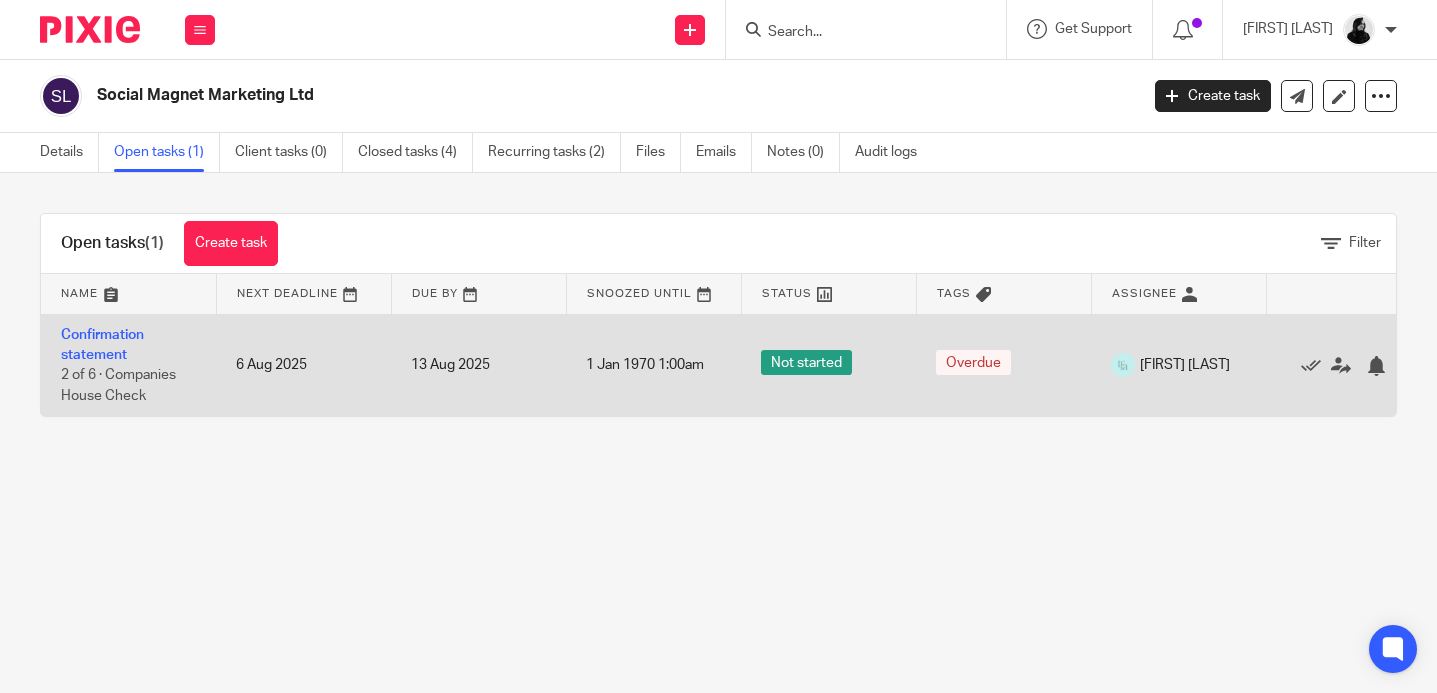 click on "Confirmation statement
2
of
6 ·
Companies House Check" at bounding box center [128, 365] 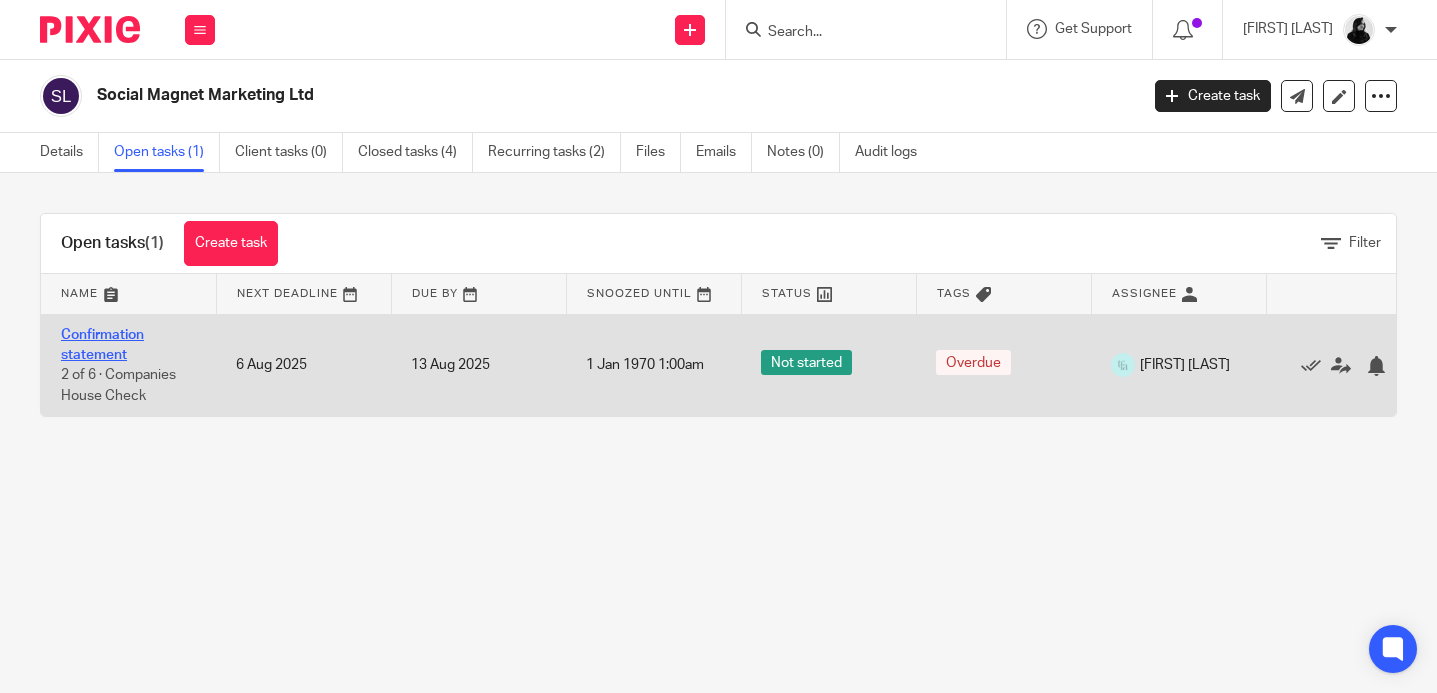 click on "Confirmation statement" at bounding box center (102, 345) 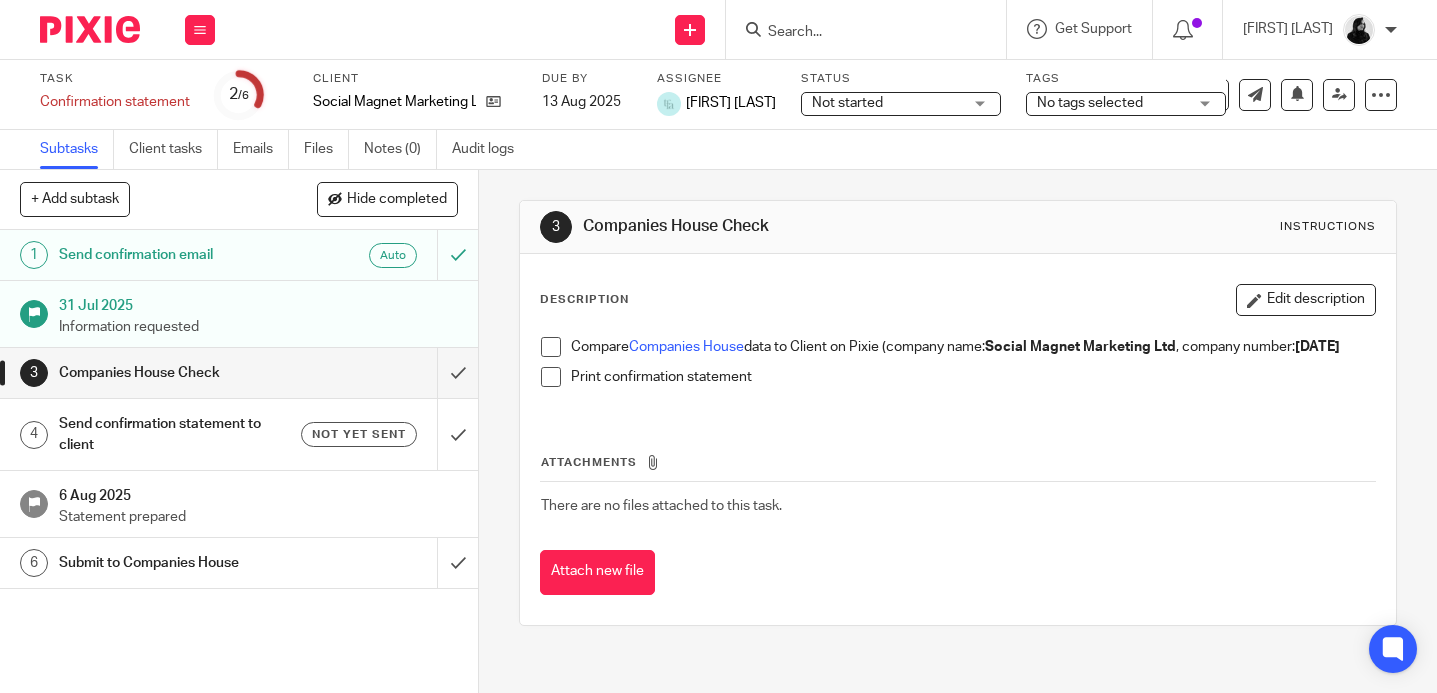 scroll, scrollTop: 0, scrollLeft: 0, axis: both 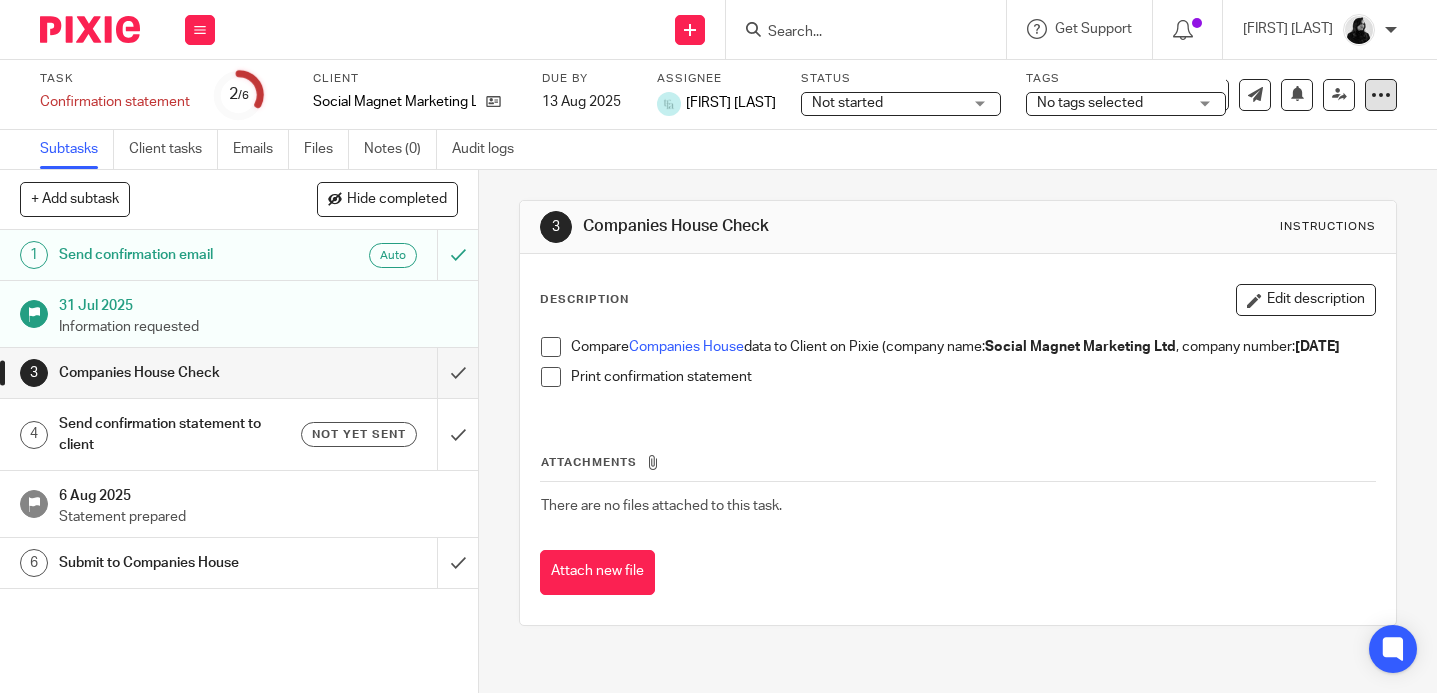 click at bounding box center [1381, 95] 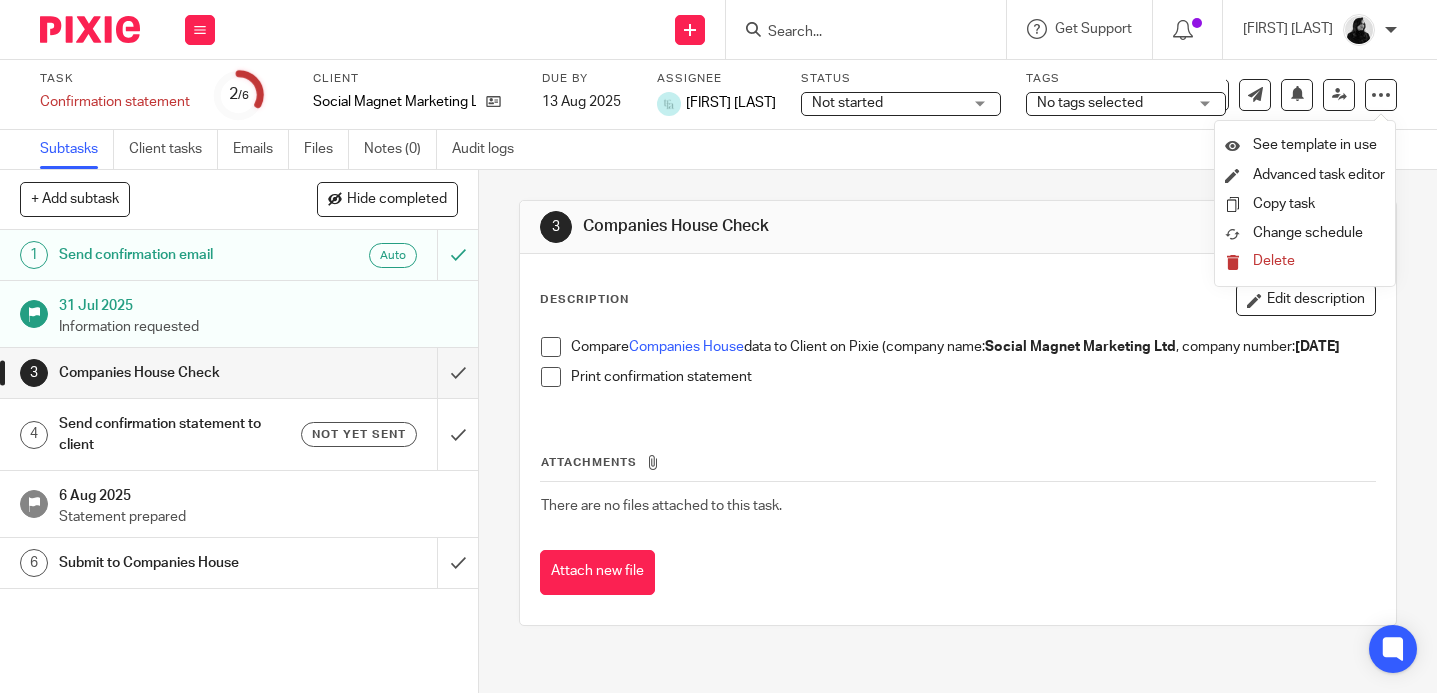 click on "Delete" at bounding box center (1274, 261) 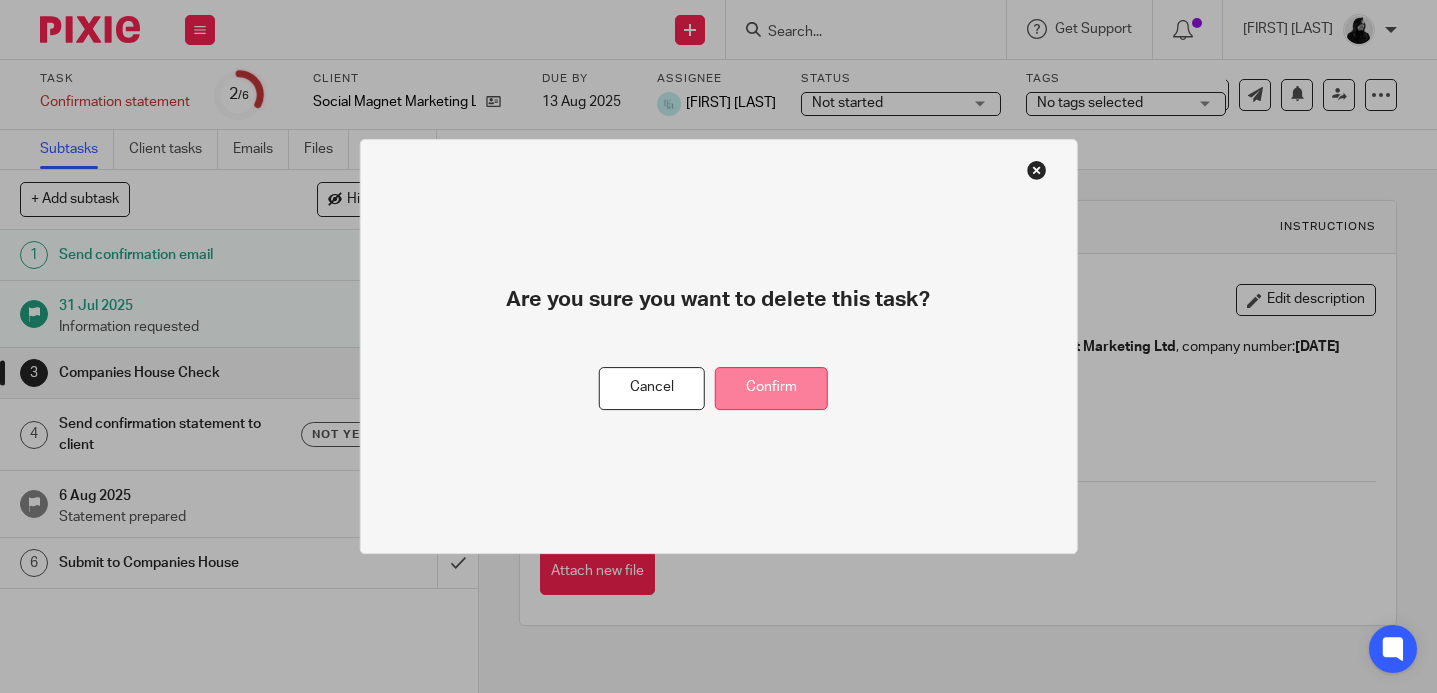click on "Confirm" at bounding box center [771, 388] 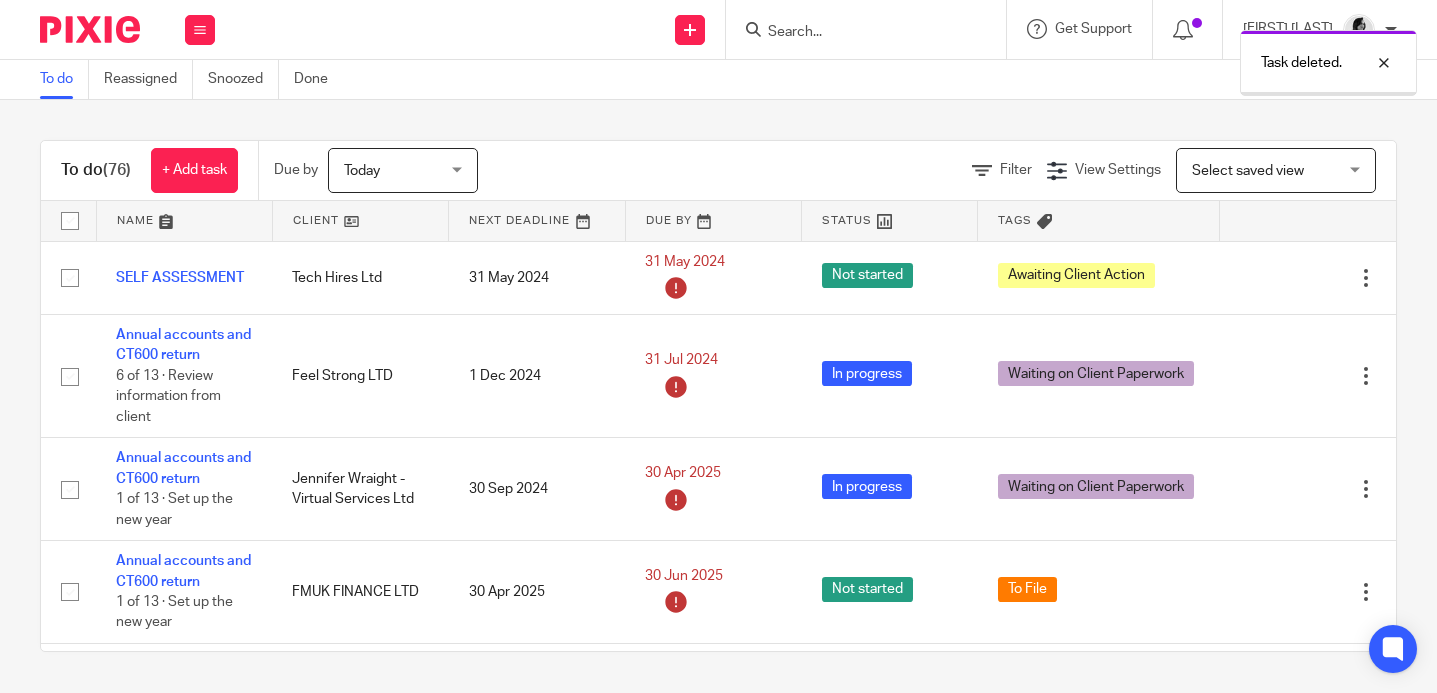 scroll, scrollTop: 0, scrollLeft: 0, axis: both 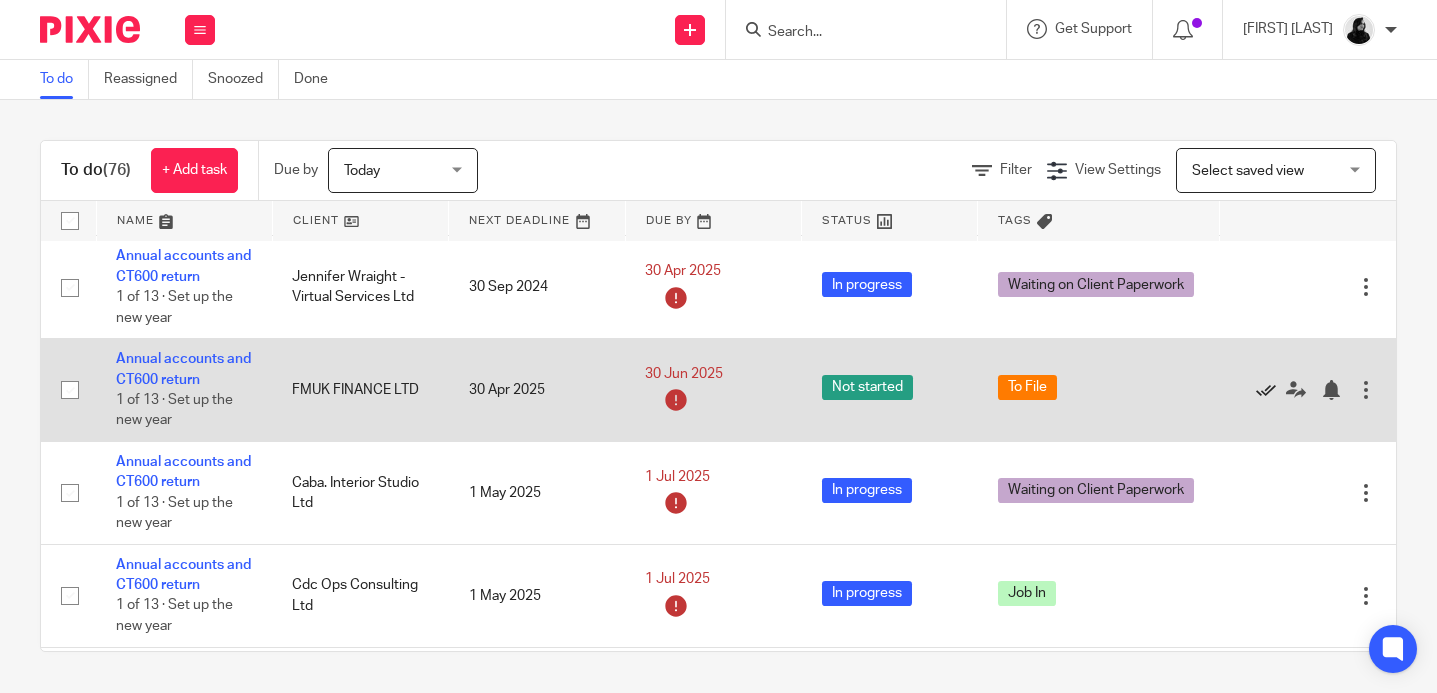 click at bounding box center [1266, 390] 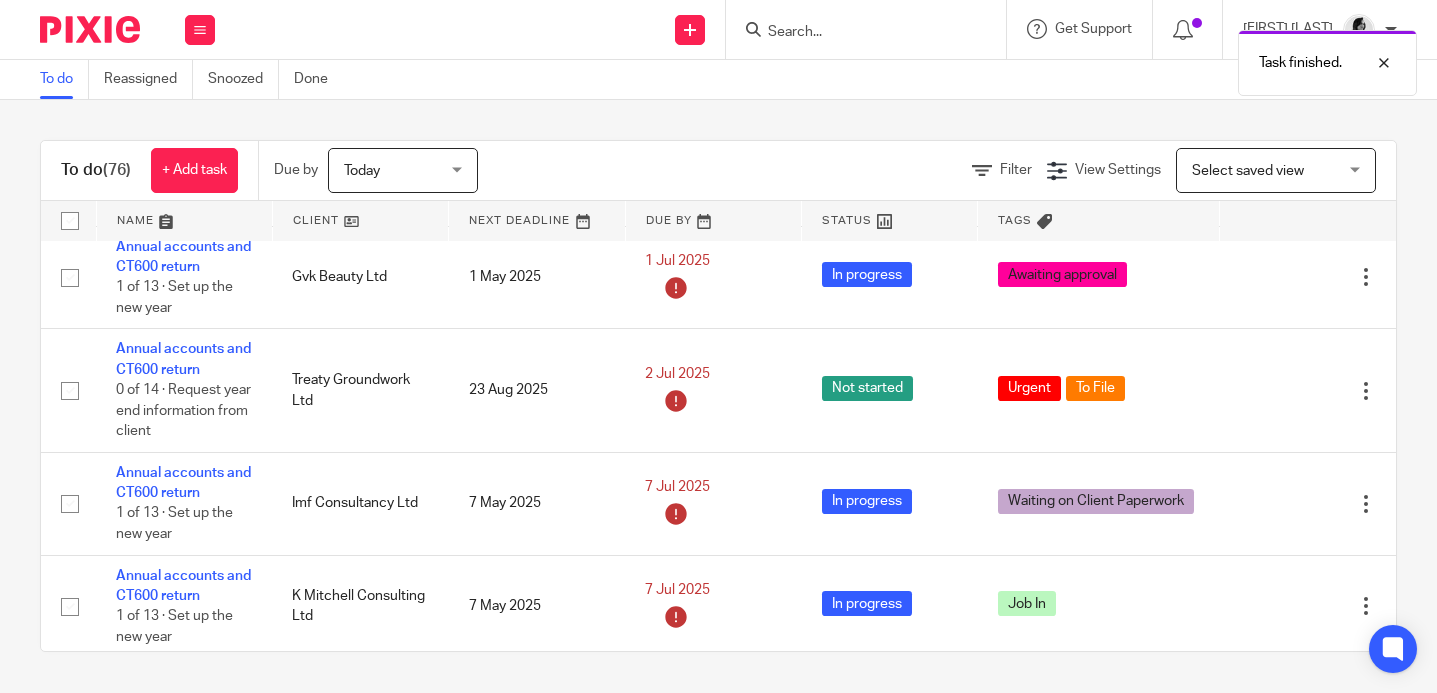 scroll, scrollTop: 629, scrollLeft: 0, axis: vertical 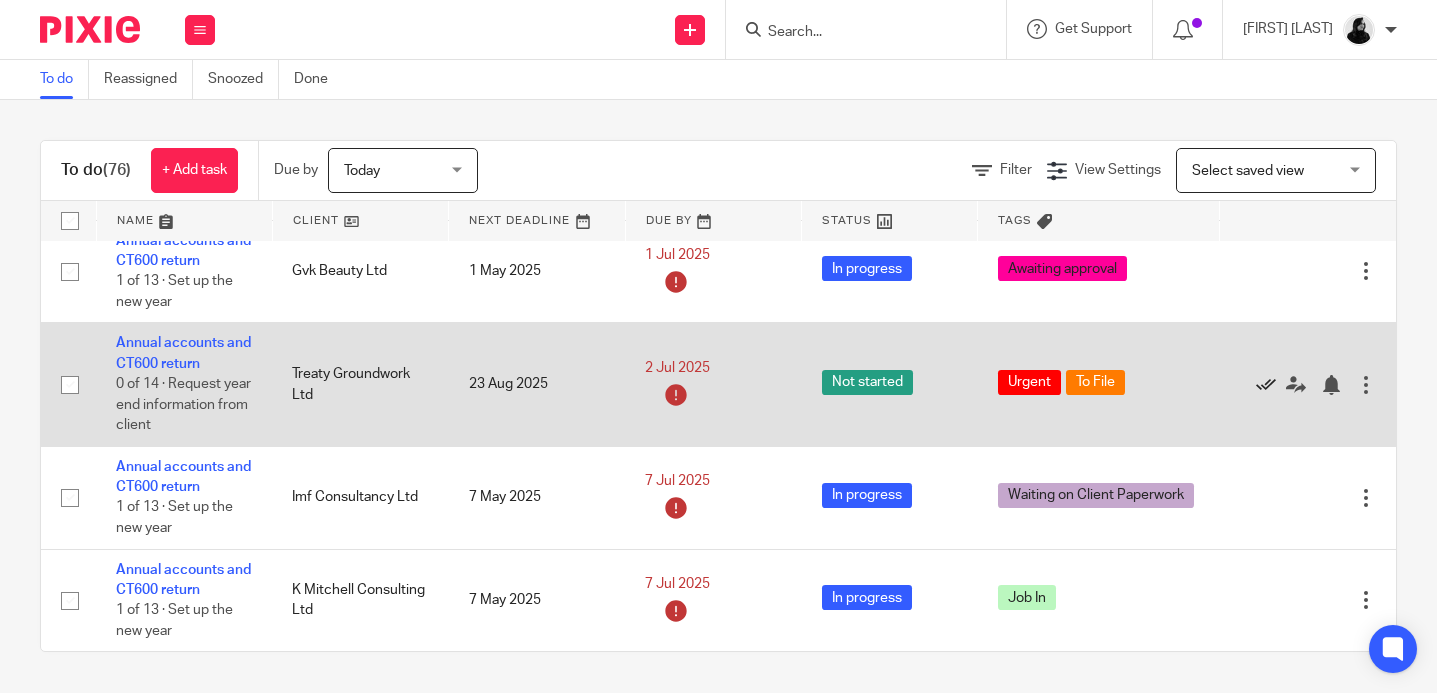 click at bounding box center (1266, 385) 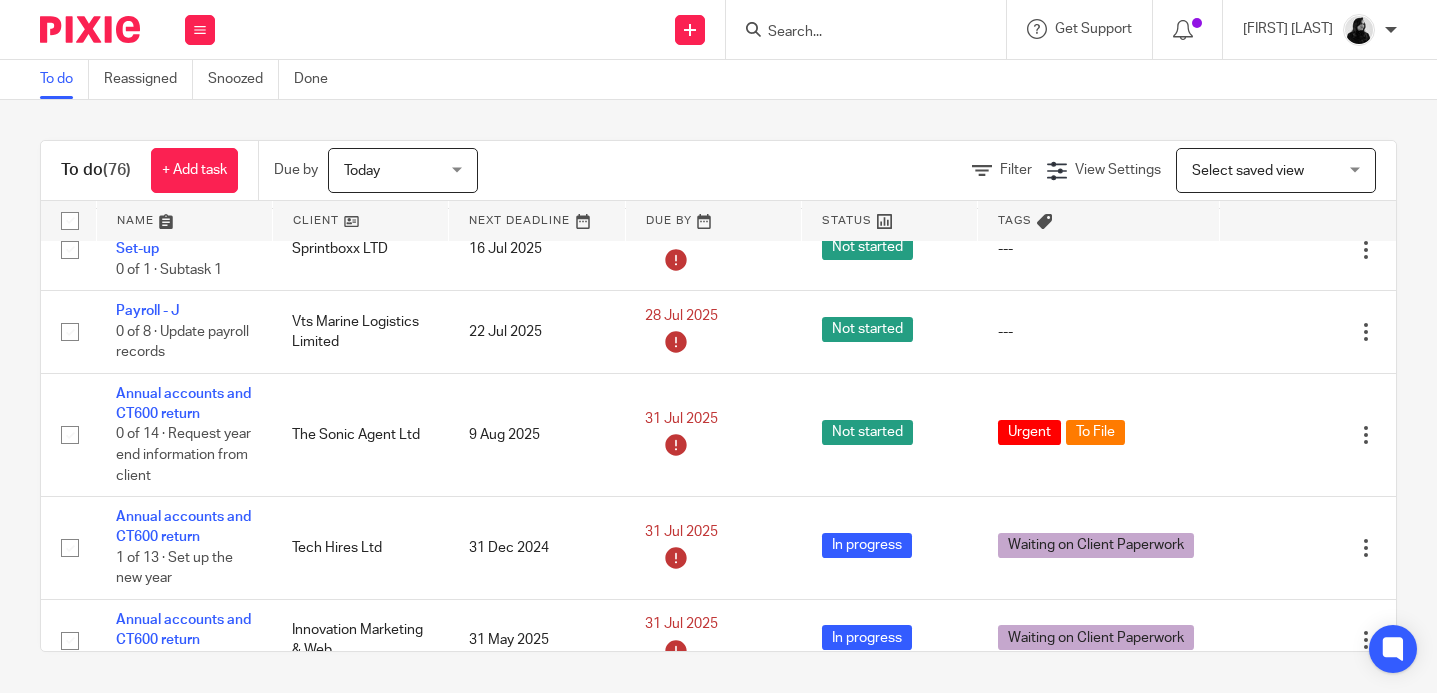 scroll, scrollTop: 1372, scrollLeft: 0, axis: vertical 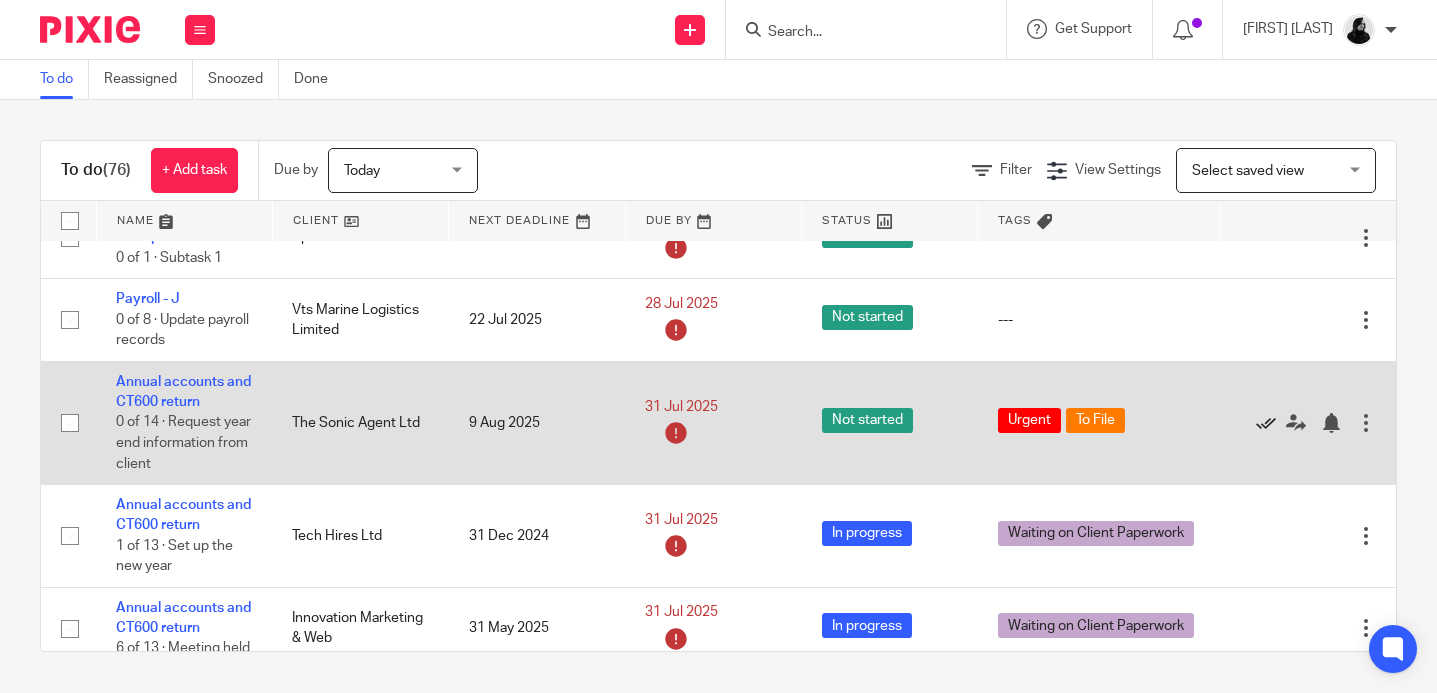 click at bounding box center (1266, 423) 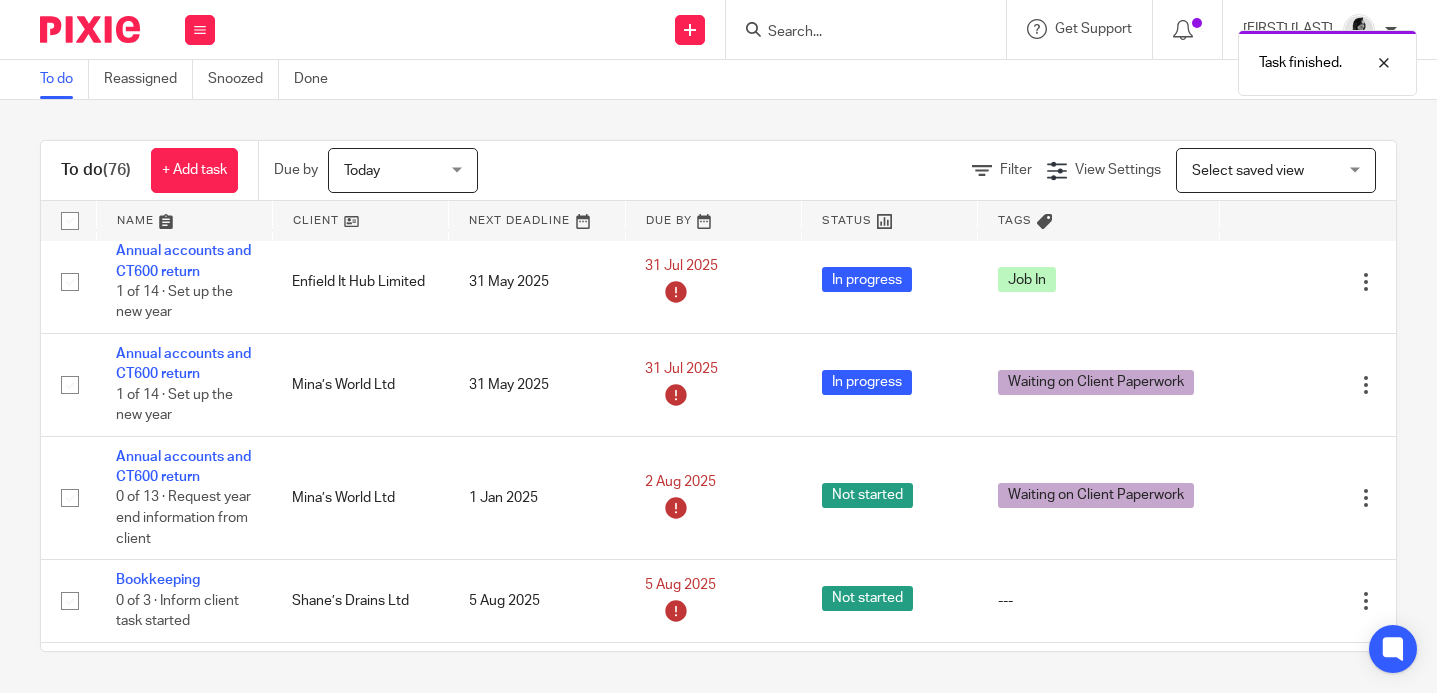 scroll, scrollTop: 1907, scrollLeft: 0, axis: vertical 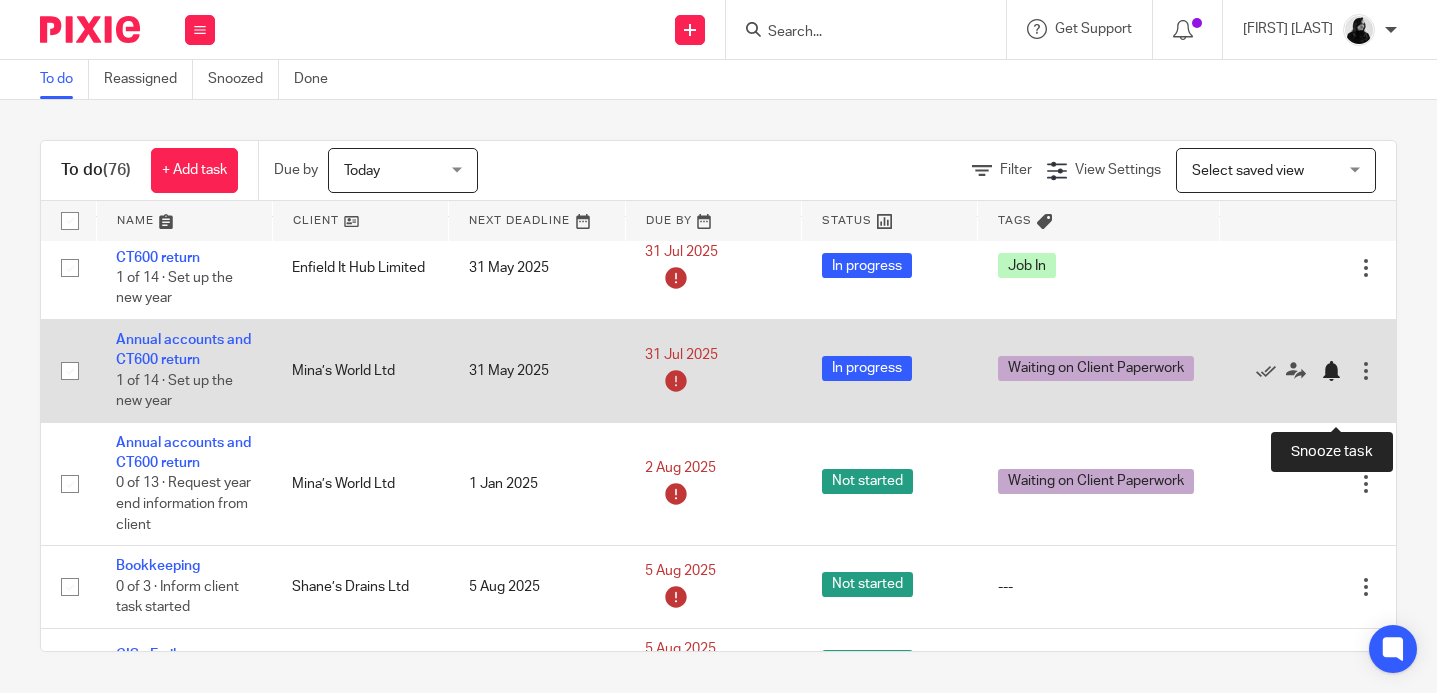 click at bounding box center [1331, 371] 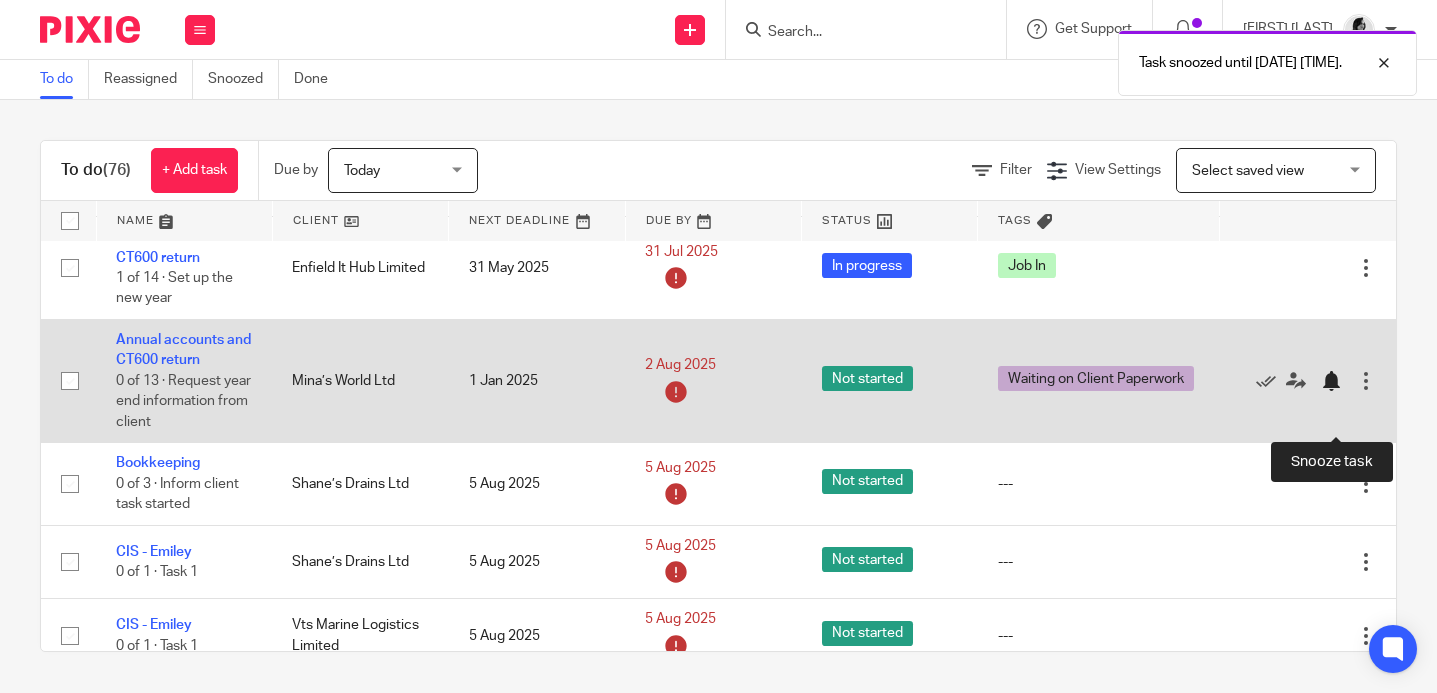 click at bounding box center [1331, 381] 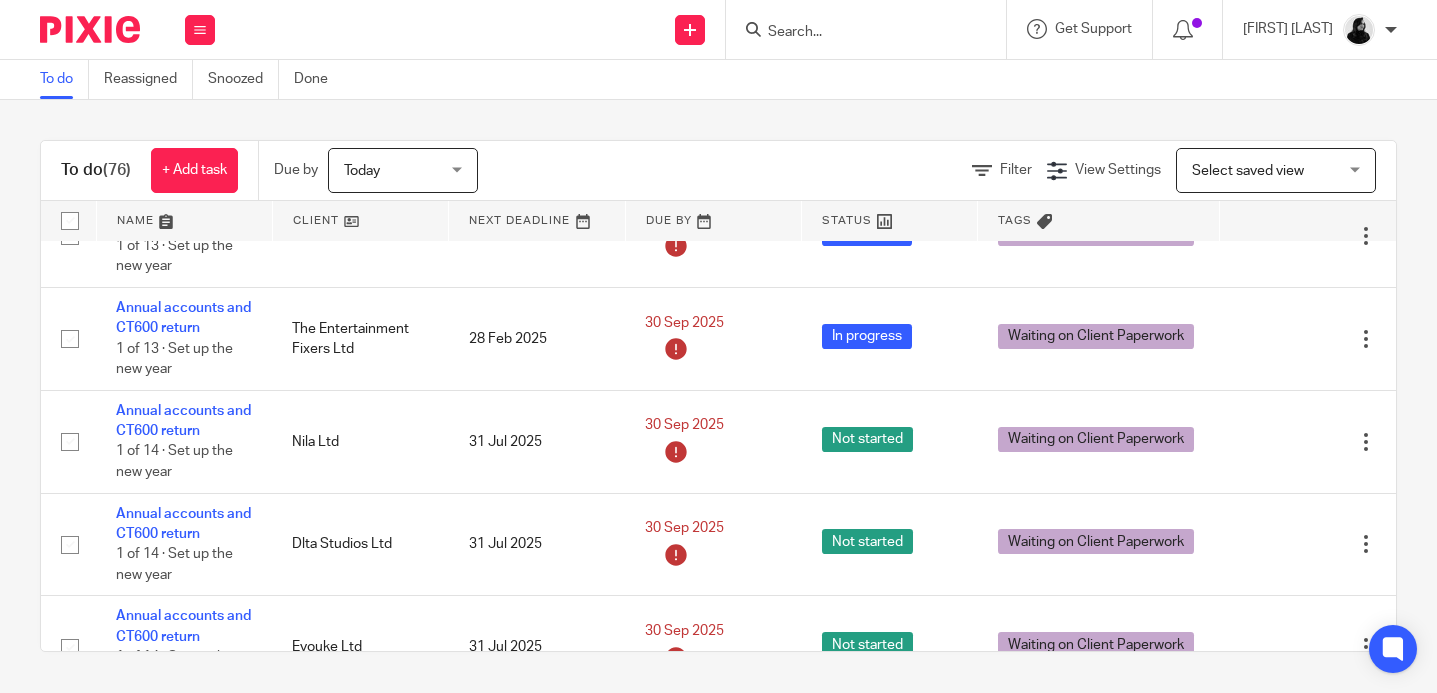 scroll, scrollTop: 2949, scrollLeft: 0, axis: vertical 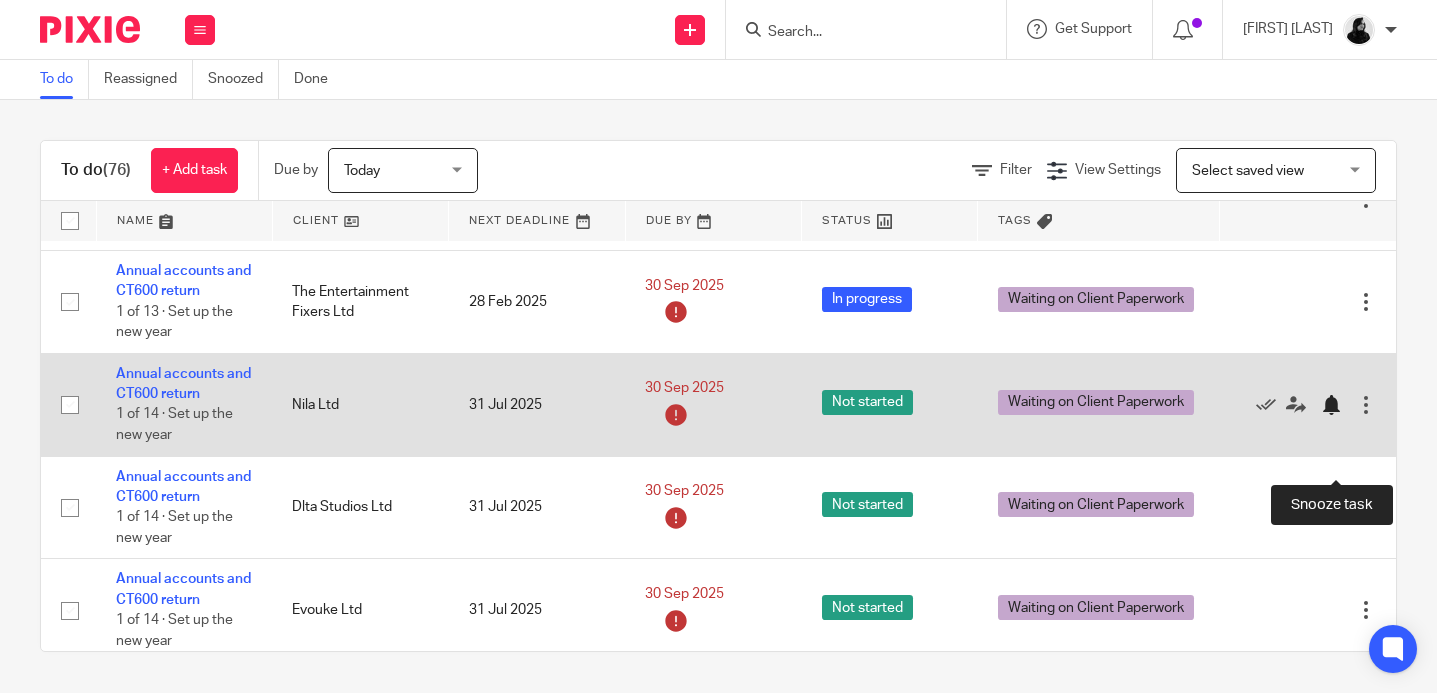 click at bounding box center [1331, 405] 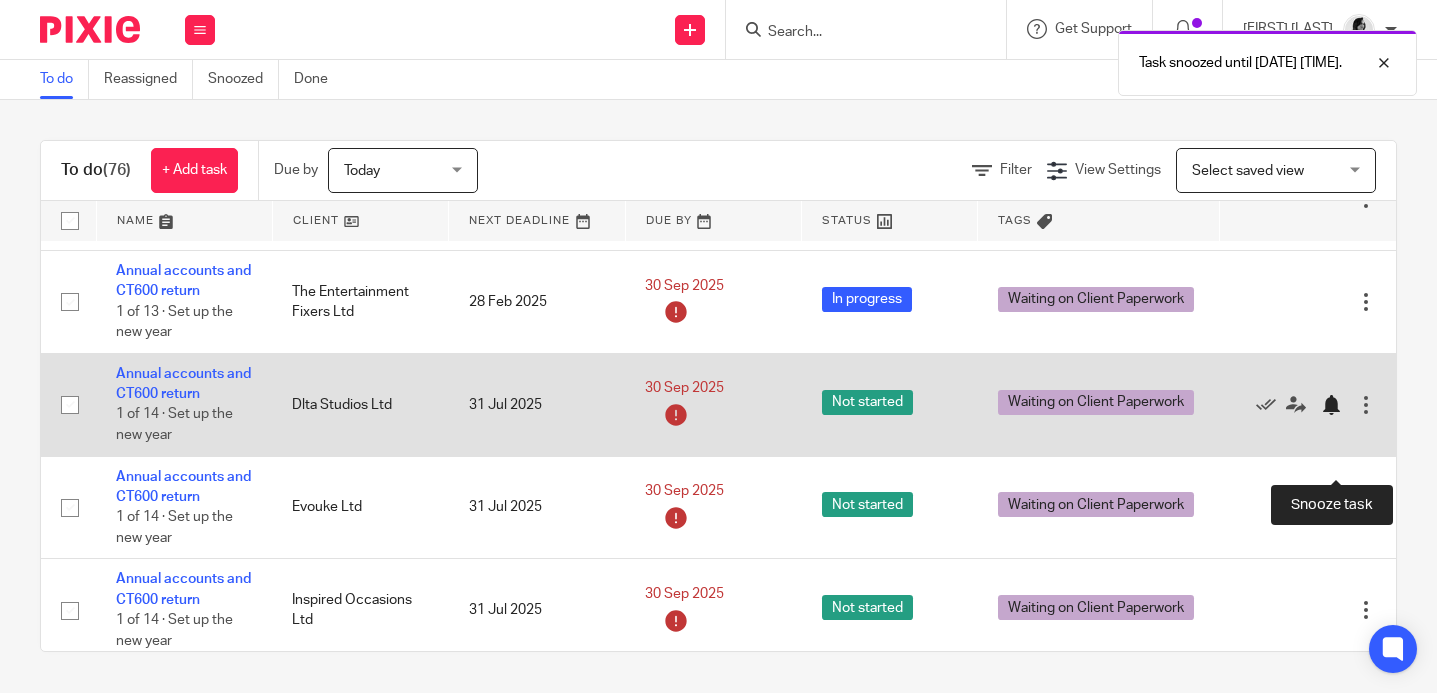 click at bounding box center (1331, 405) 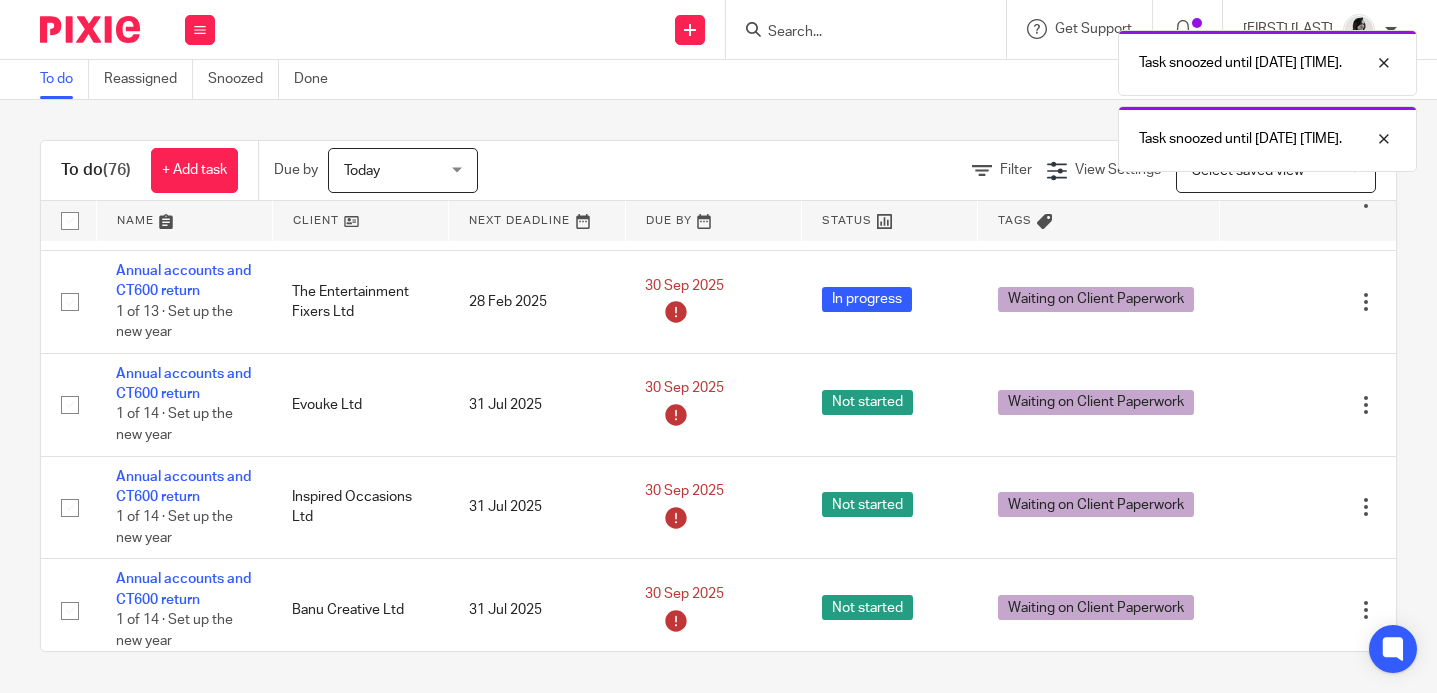 scroll, scrollTop: 3011, scrollLeft: 0, axis: vertical 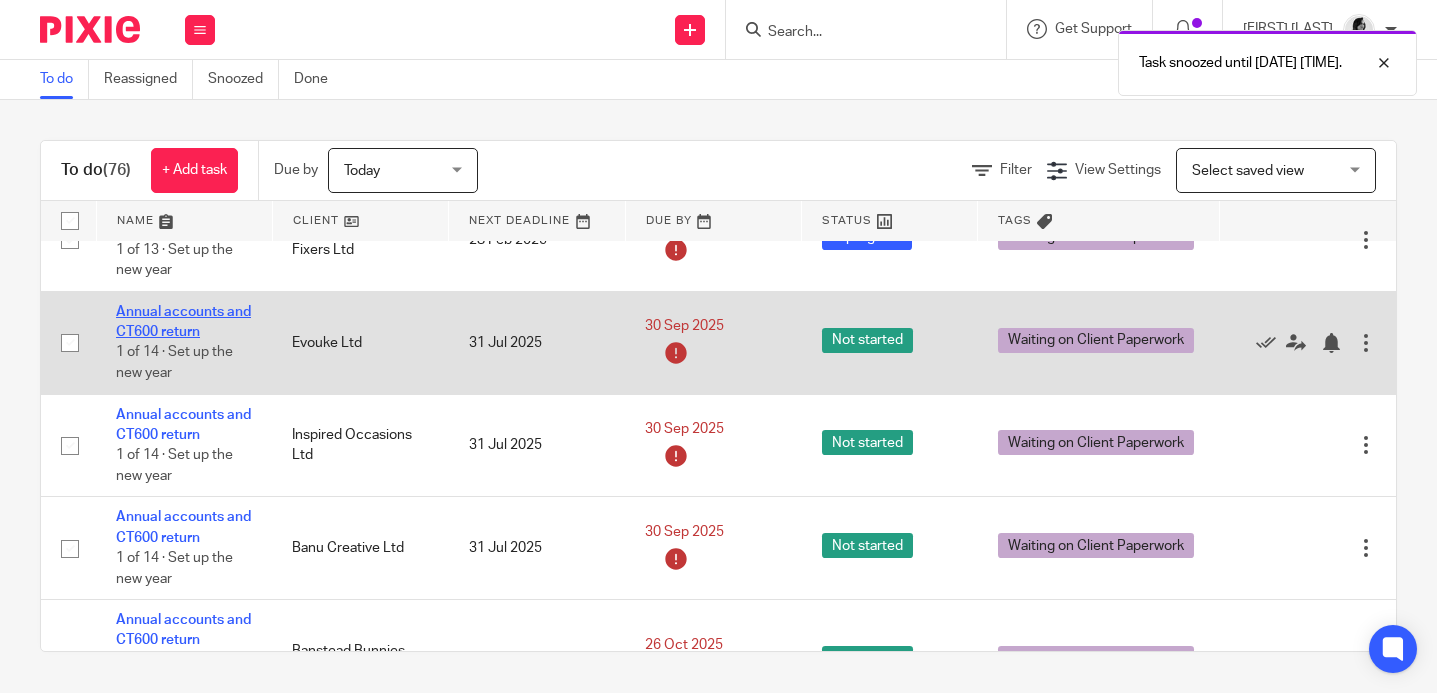click on "Annual accounts and CT600 return" at bounding box center [183, 322] 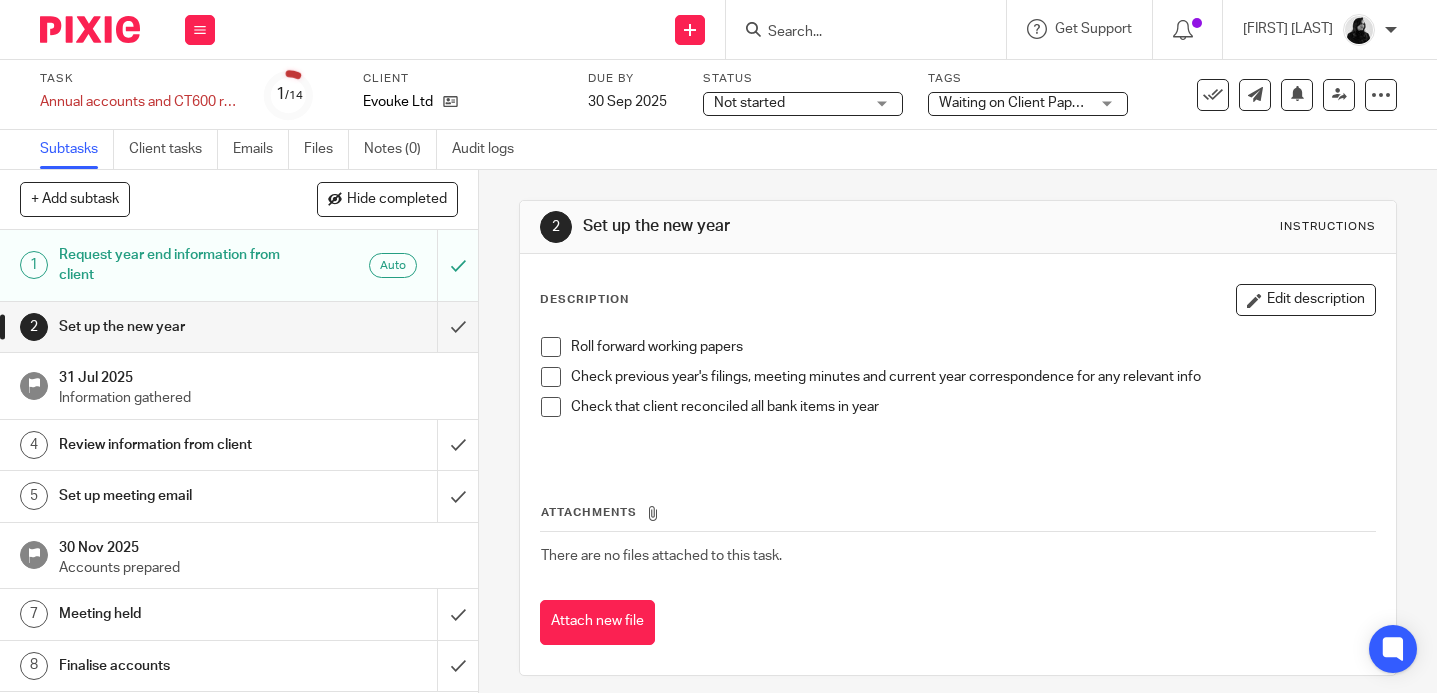 scroll, scrollTop: 0, scrollLeft: 0, axis: both 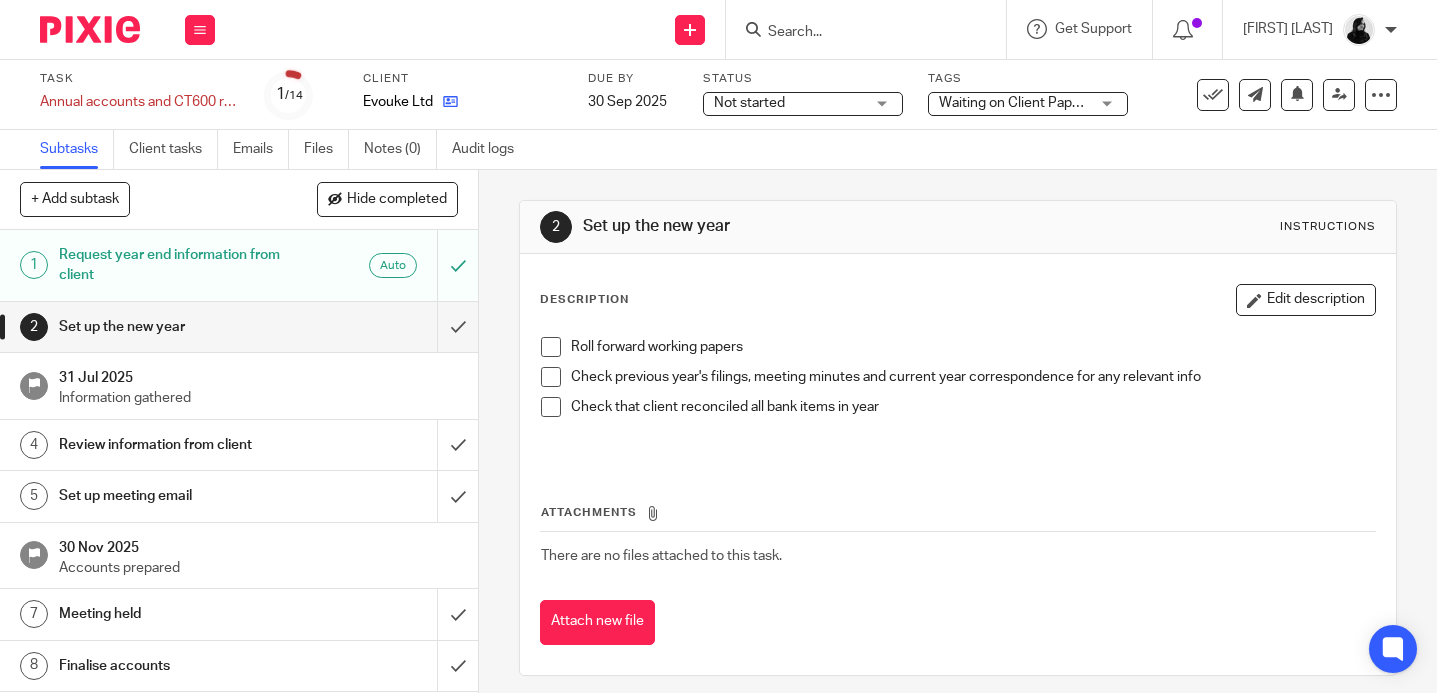 click at bounding box center [450, 101] 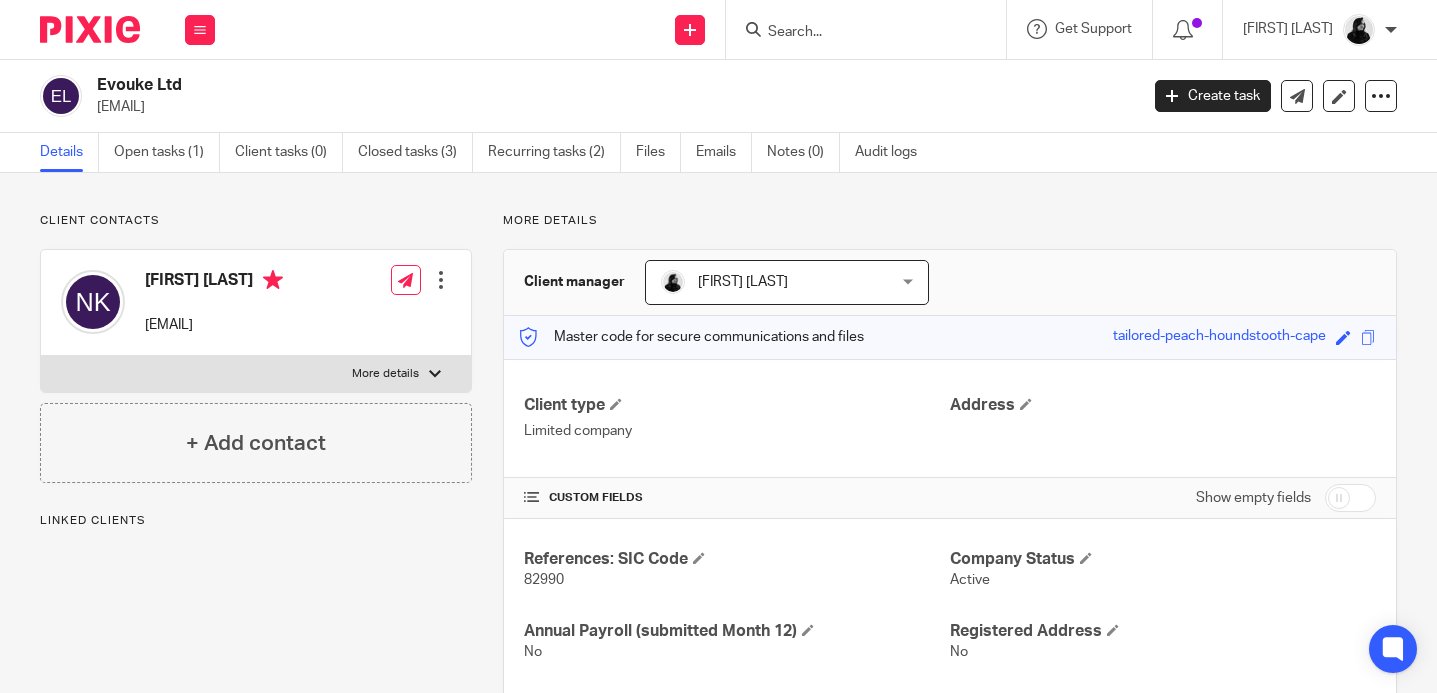 scroll, scrollTop: 0, scrollLeft: 0, axis: both 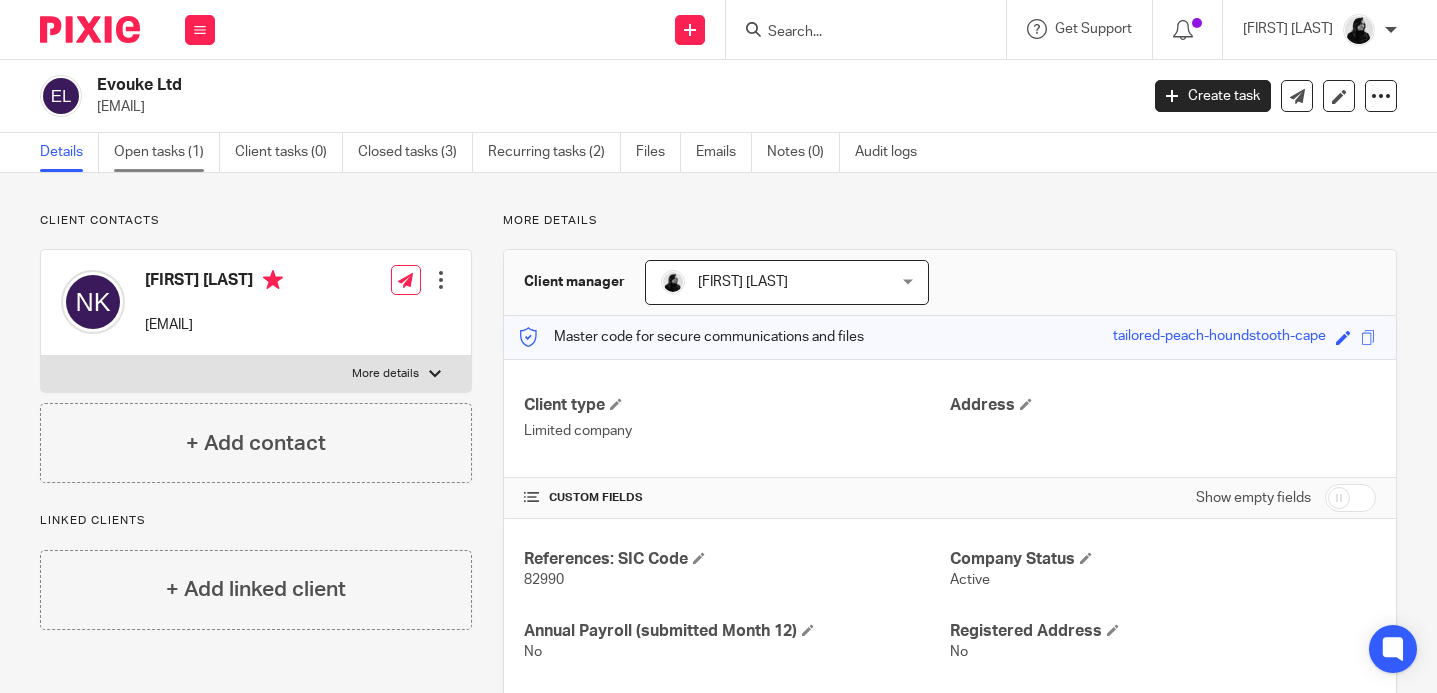 click on "Open tasks (1)" at bounding box center [167, 152] 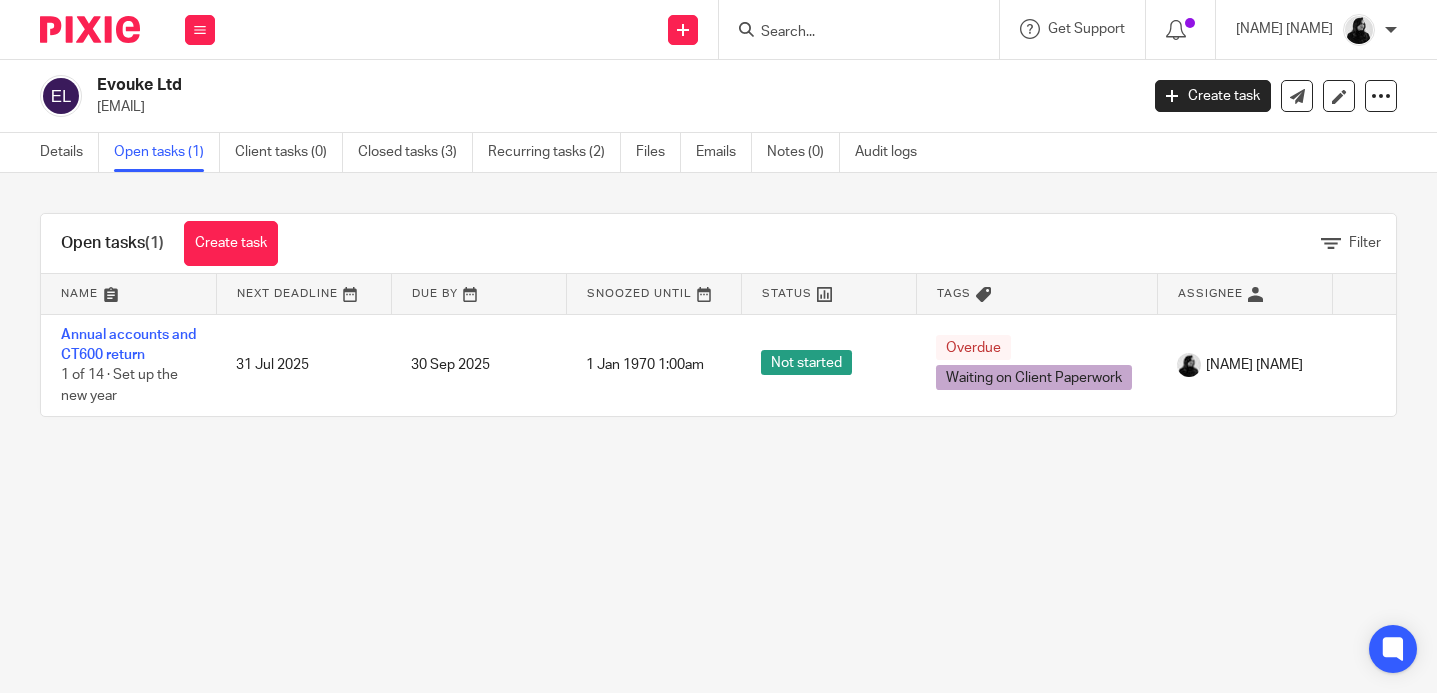 scroll, scrollTop: 0, scrollLeft: 0, axis: both 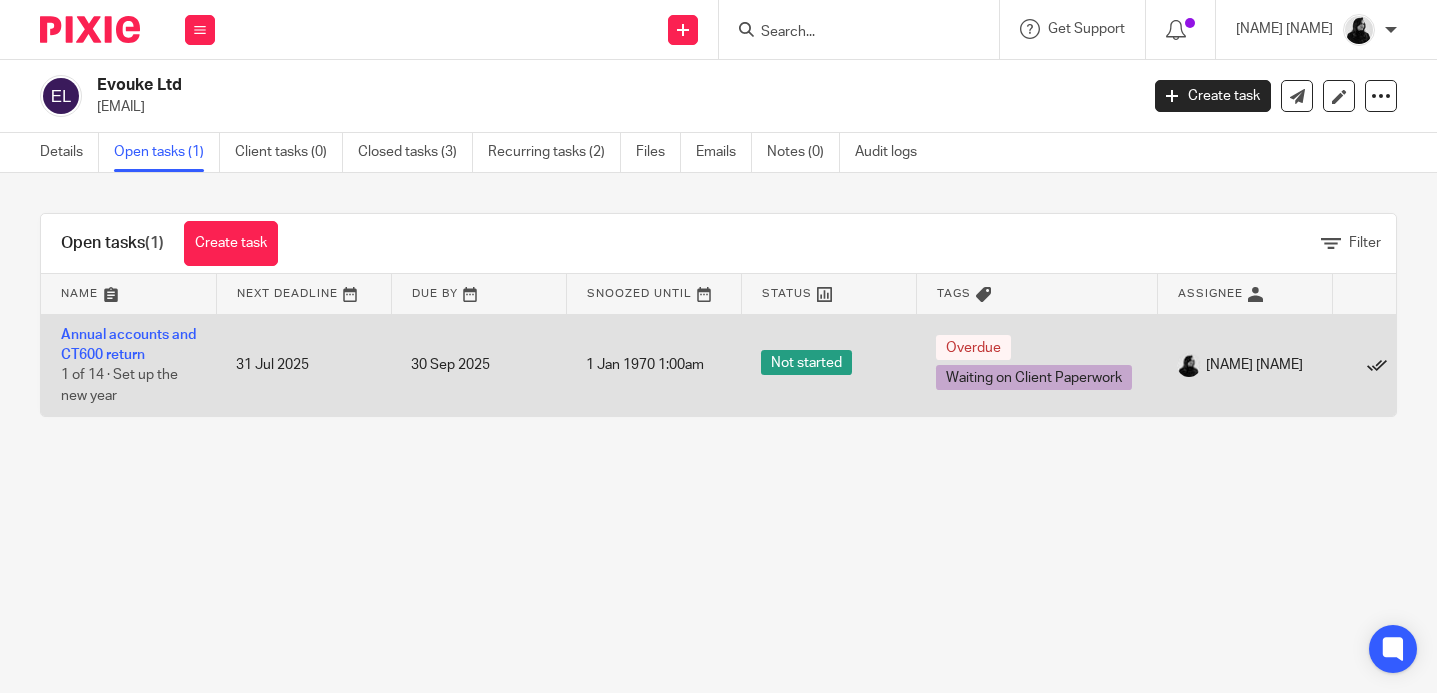 click at bounding box center (1377, 366) 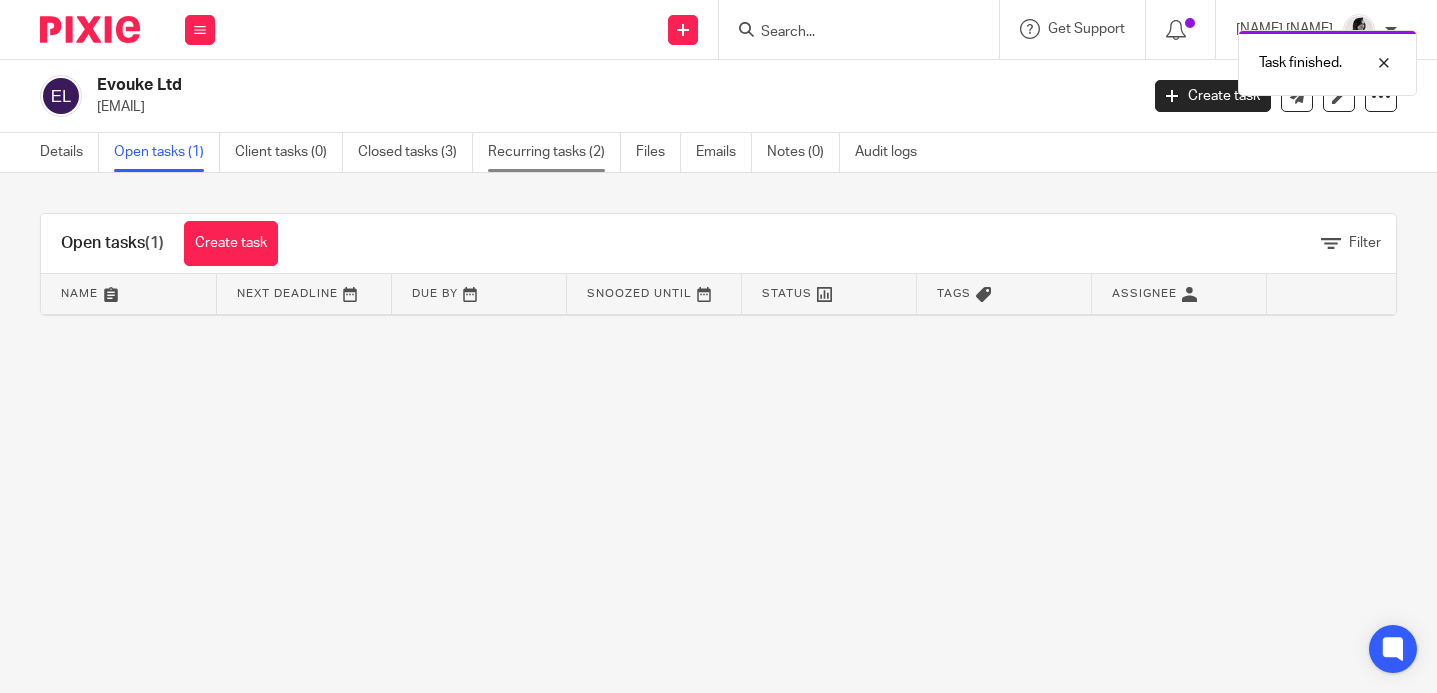 click on "Recurring tasks (2)" at bounding box center (554, 152) 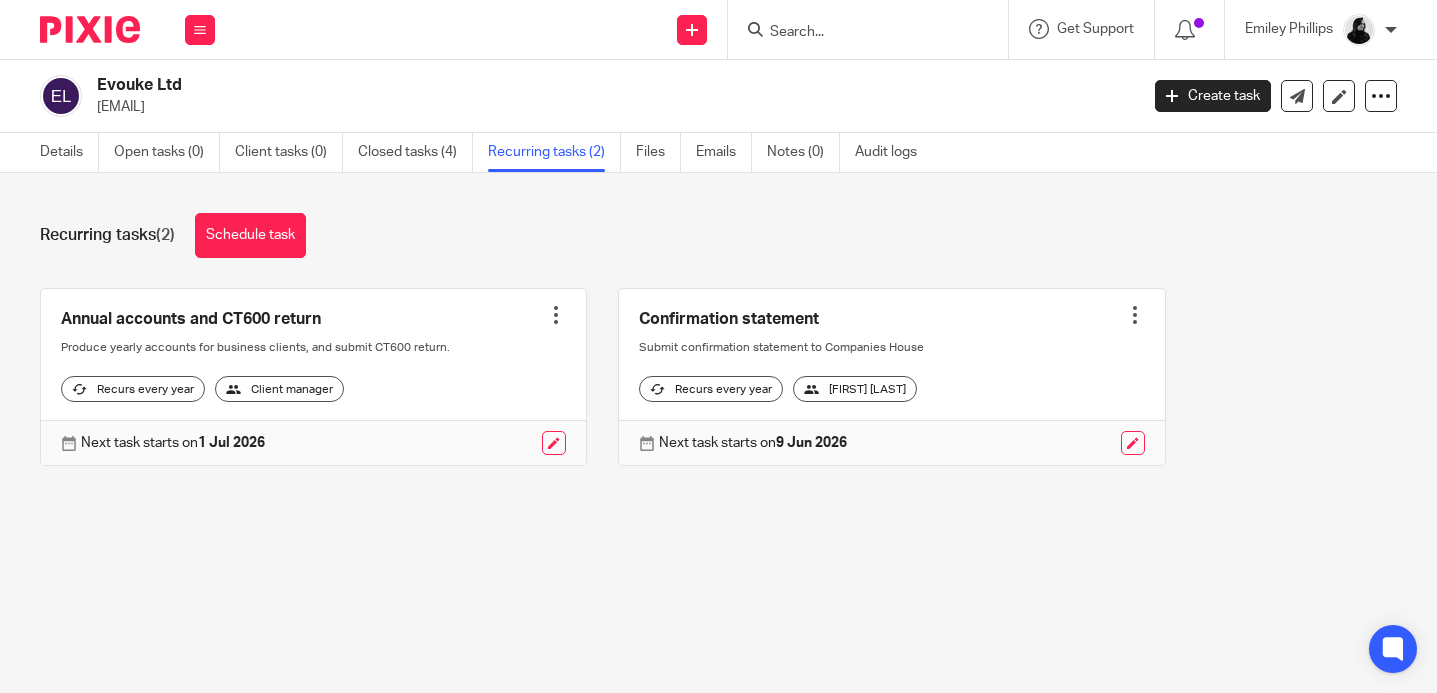 scroll, scrollTop: 0, scrollLeft: 0, axis: both 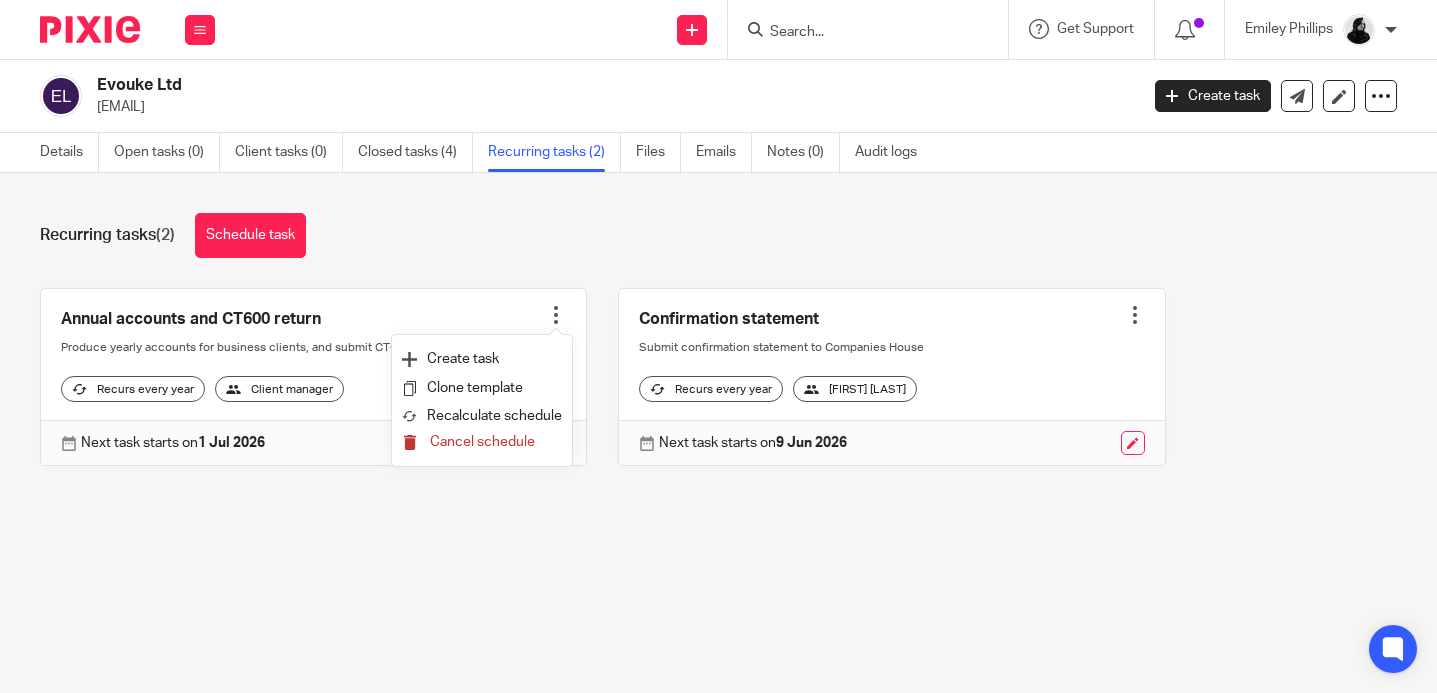 click on "Cancel schedule" at bounding box center (482, 442) 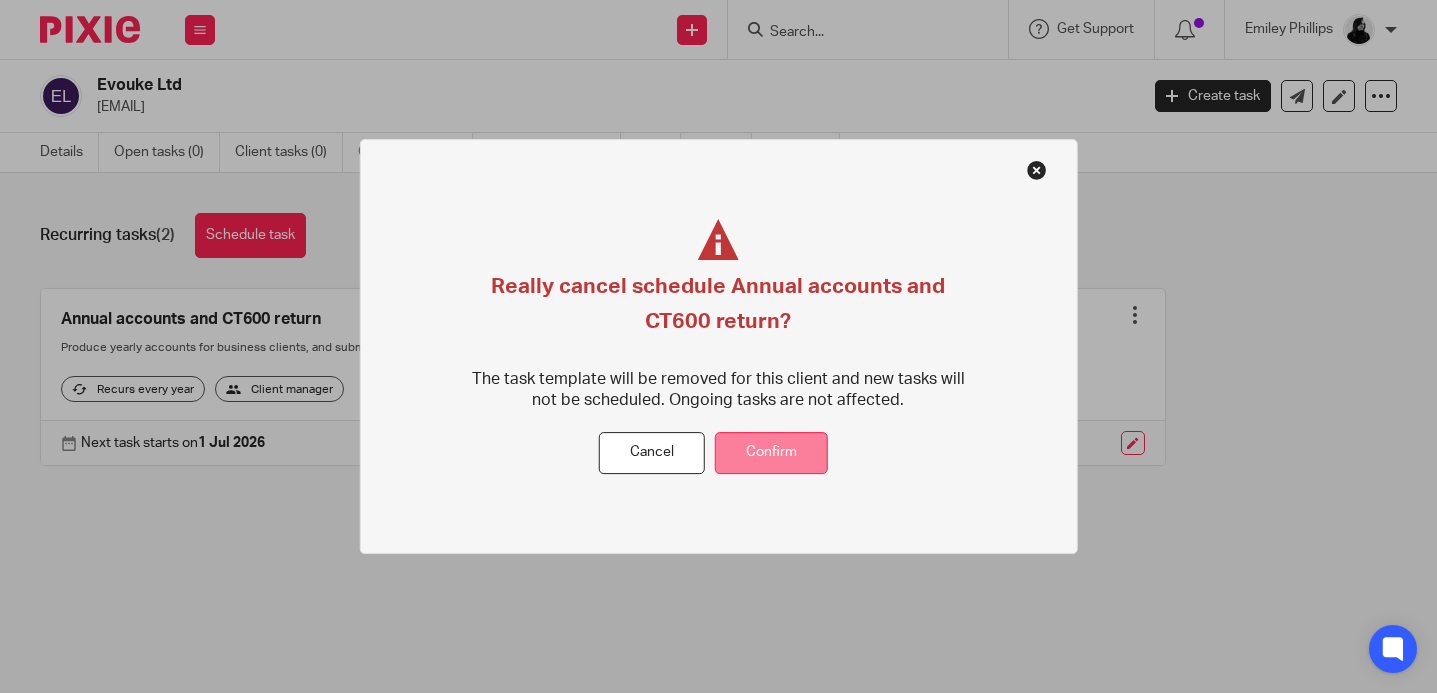 click on "Confirm" at bounding box center [771, 453] 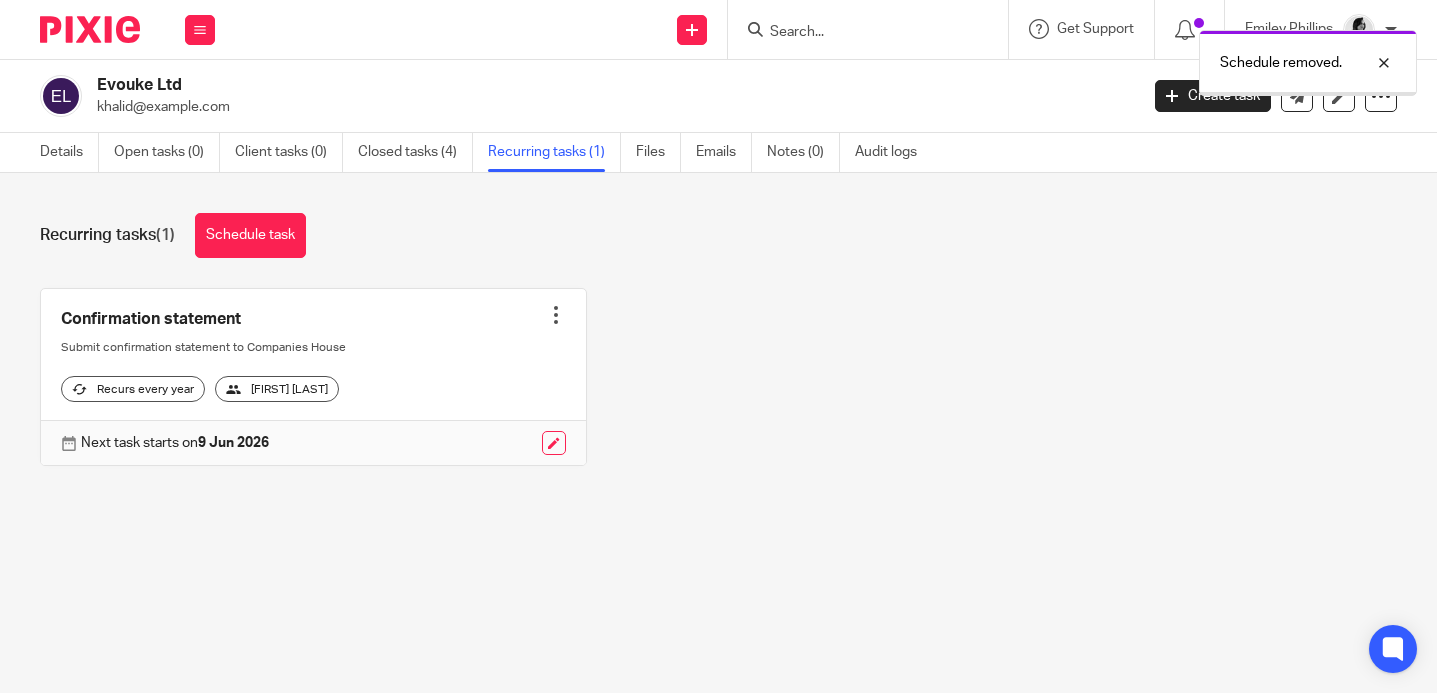 scroll, scrollTop: 0, scrollLeft: 0, axis: both 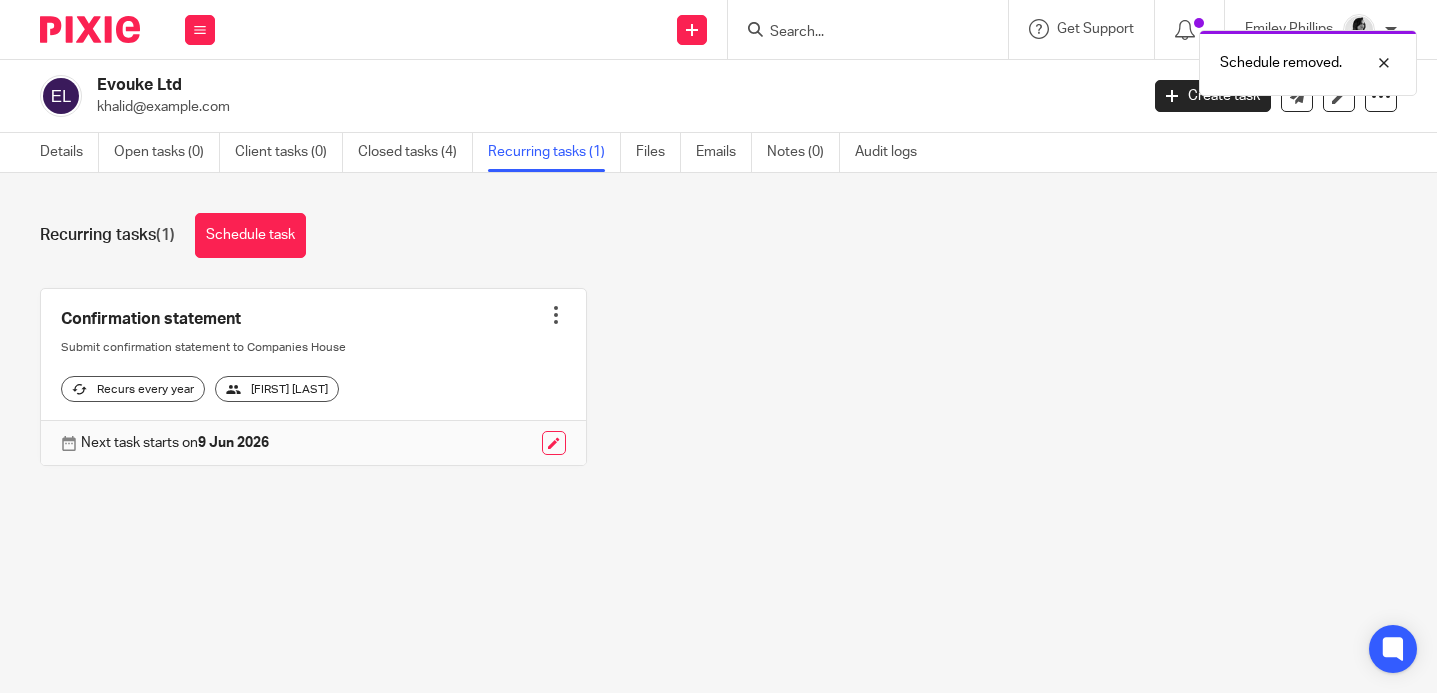 click at bounding box center [556, 315] 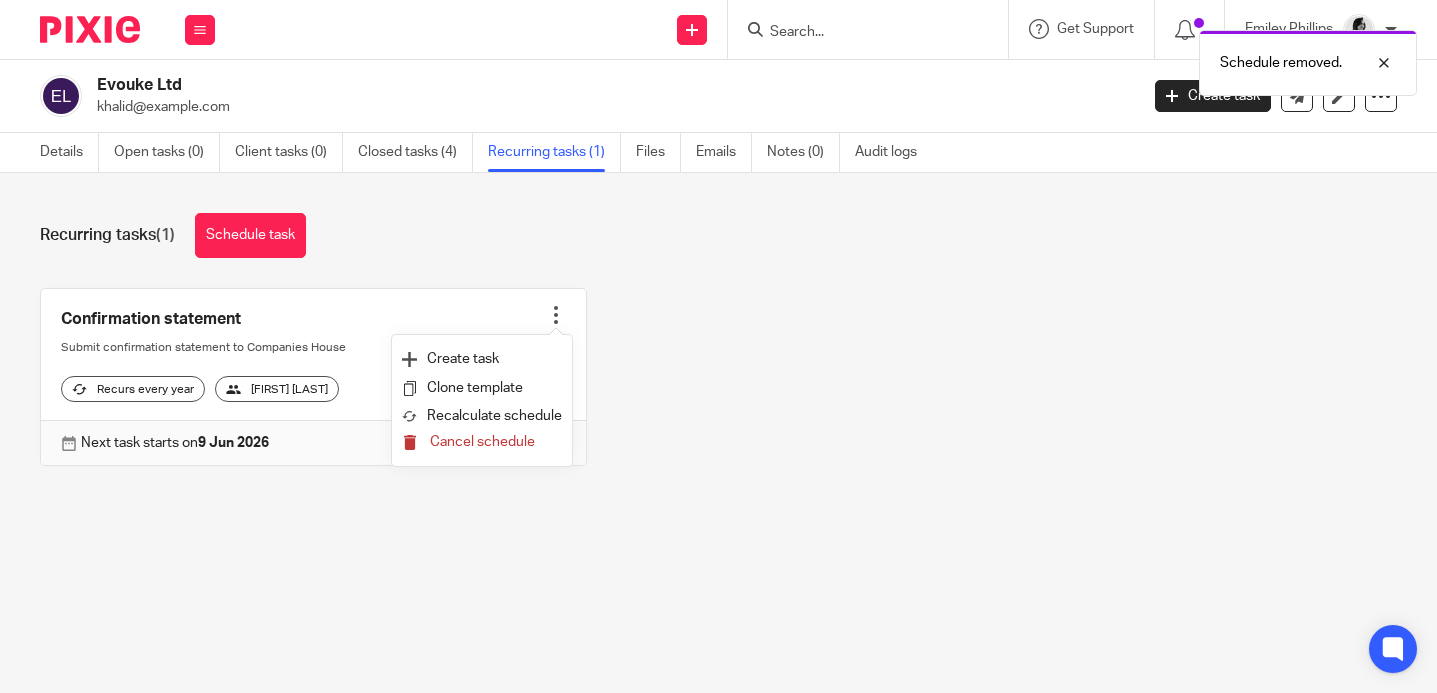 click on "Cancel schedule" at bounding box center [482, 442] 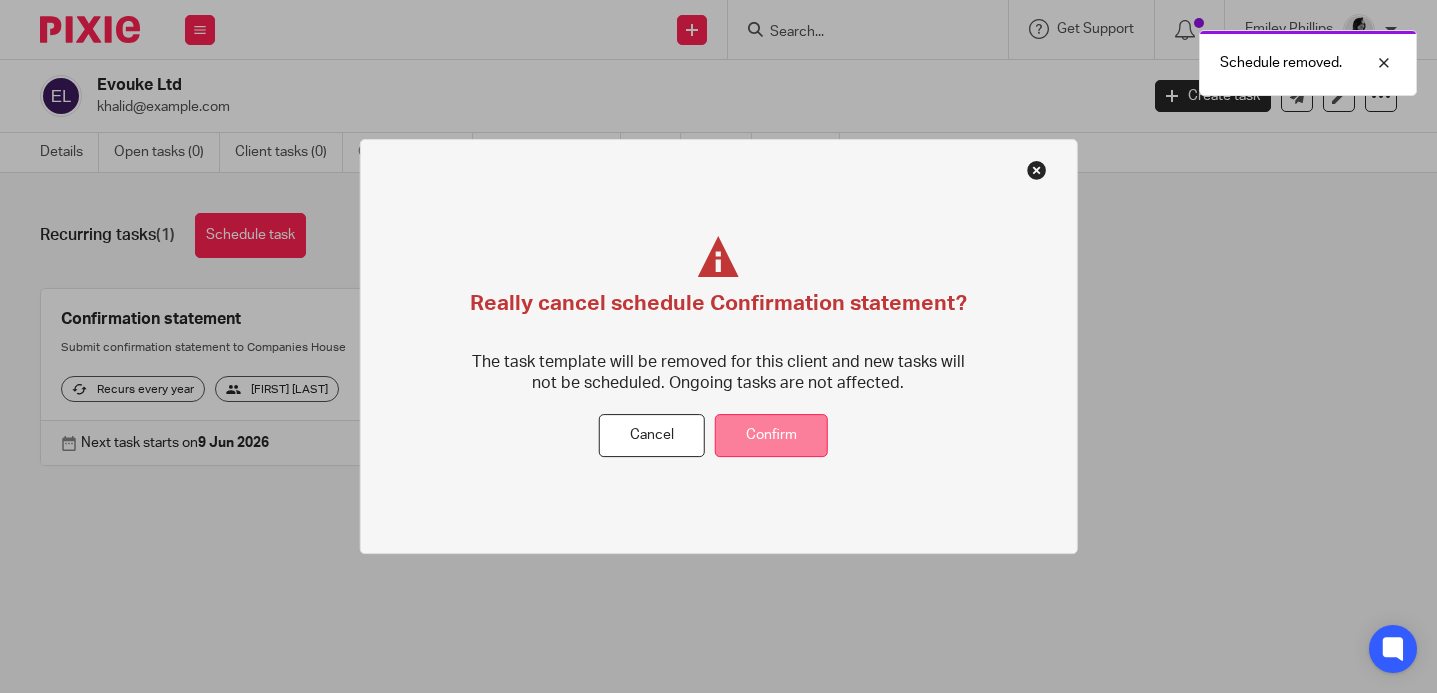click on "Confirm" at bounding box center [771, 436] 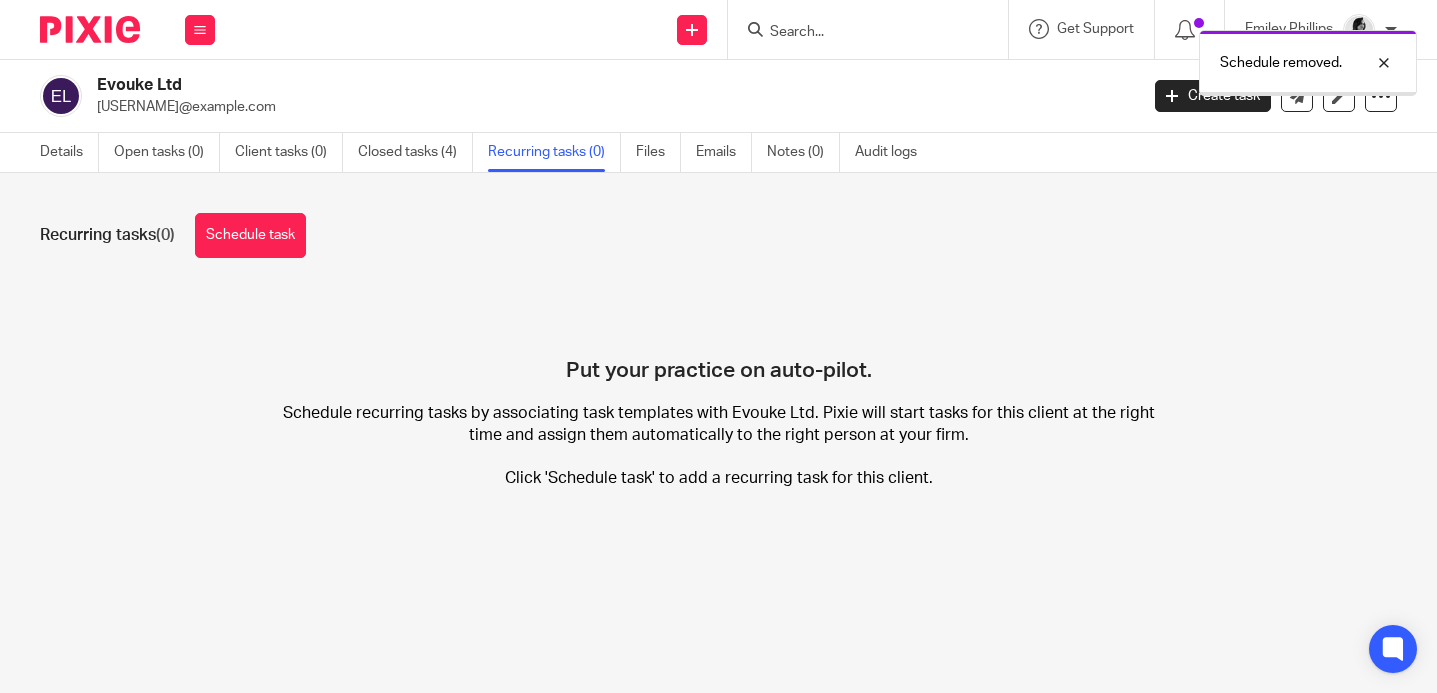 scroll, scrollTop: 0, scrollLeft: 0, axis: both 